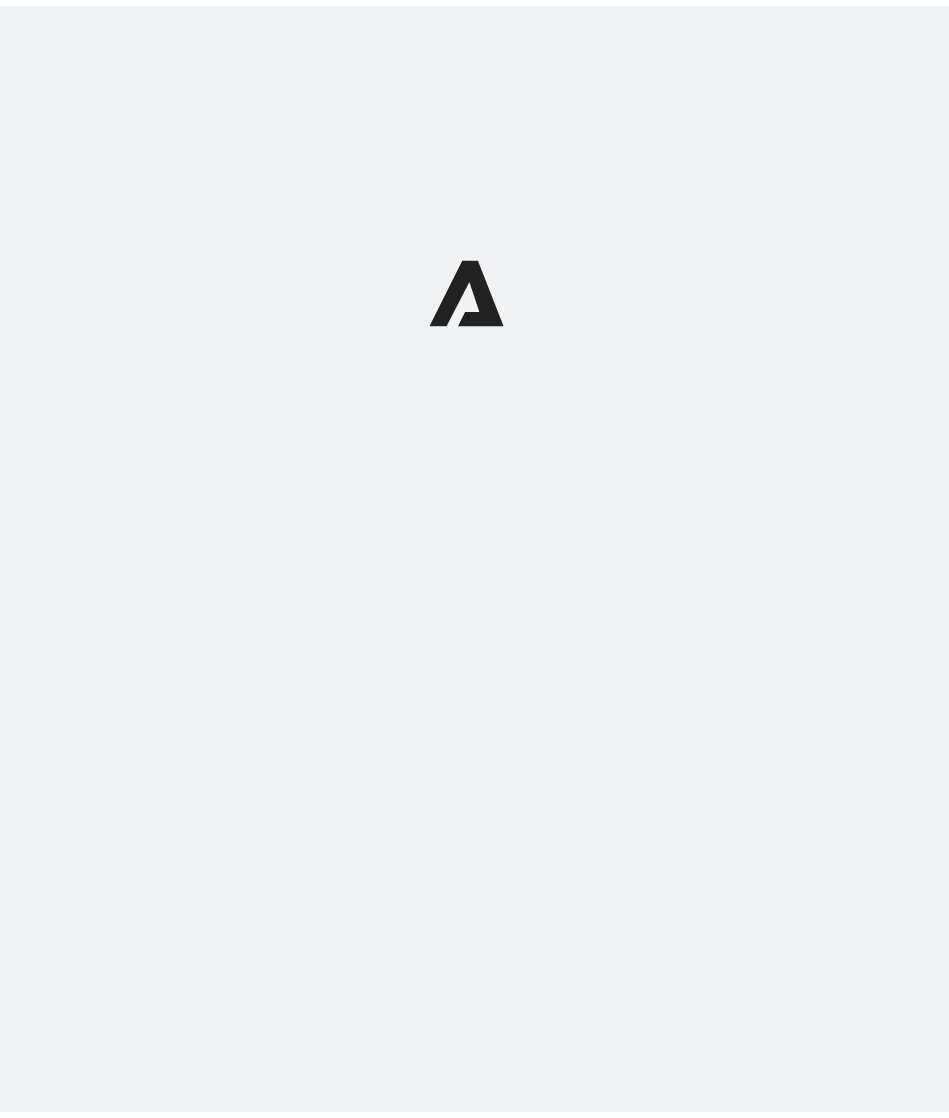 scroll, scrollTop: 0, scrollLeft: 0, axis: both 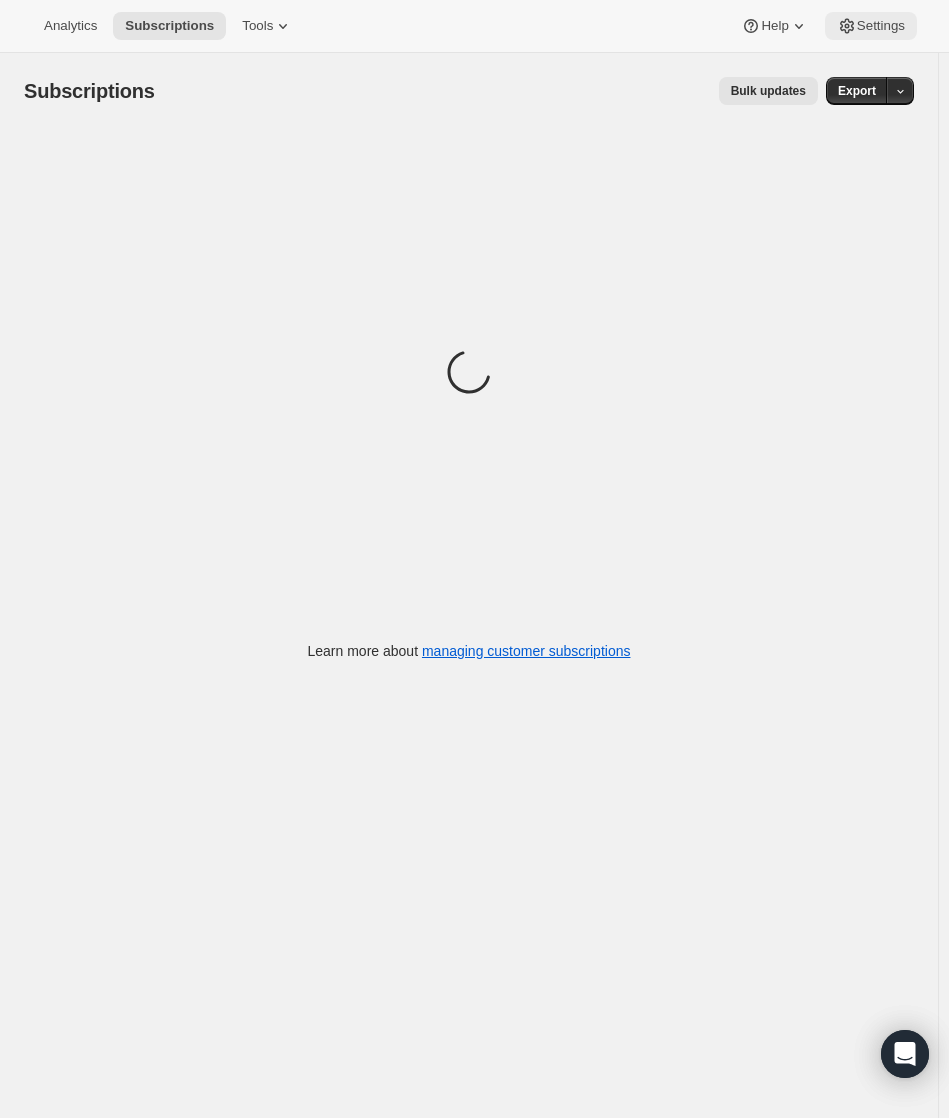 click on "Settings" at bounding box center (881, 26) 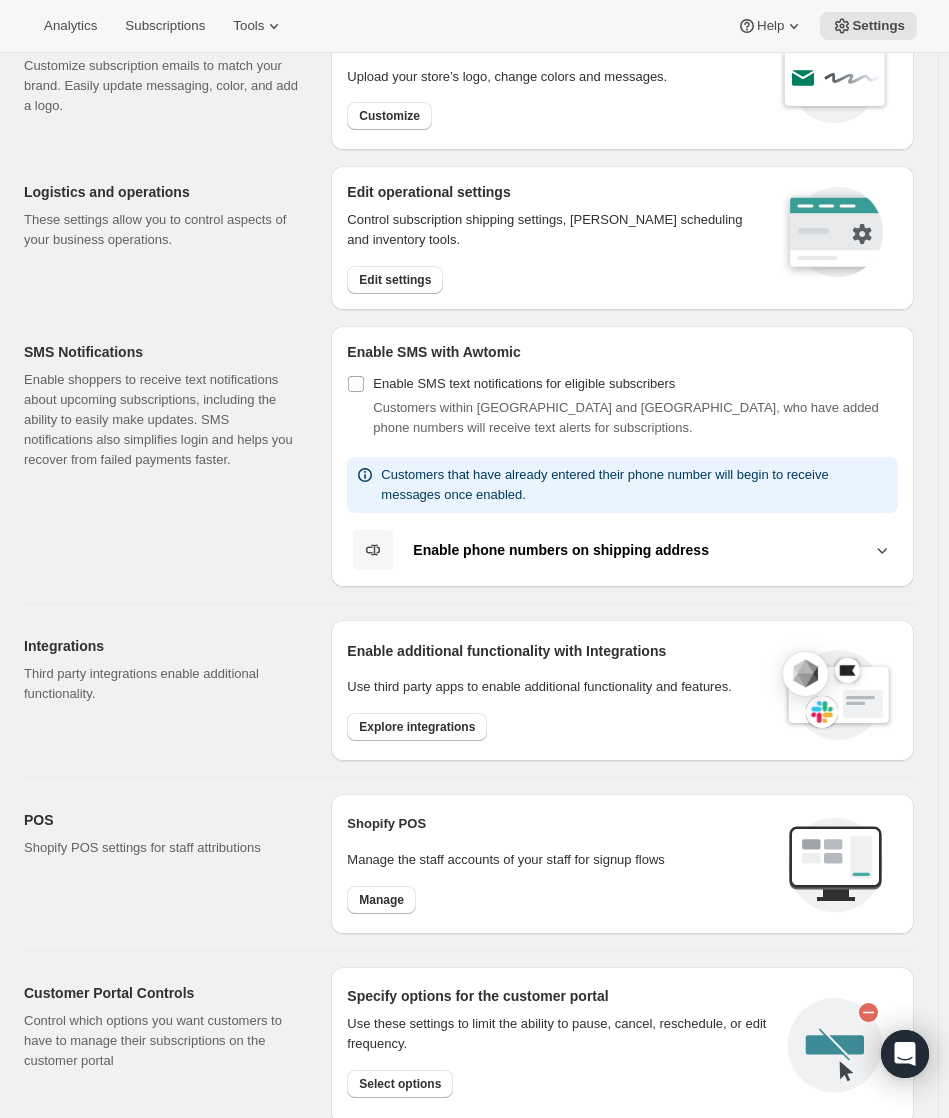 scroll, scrollTop: 300, scrollLeft: 0, axis: vertical 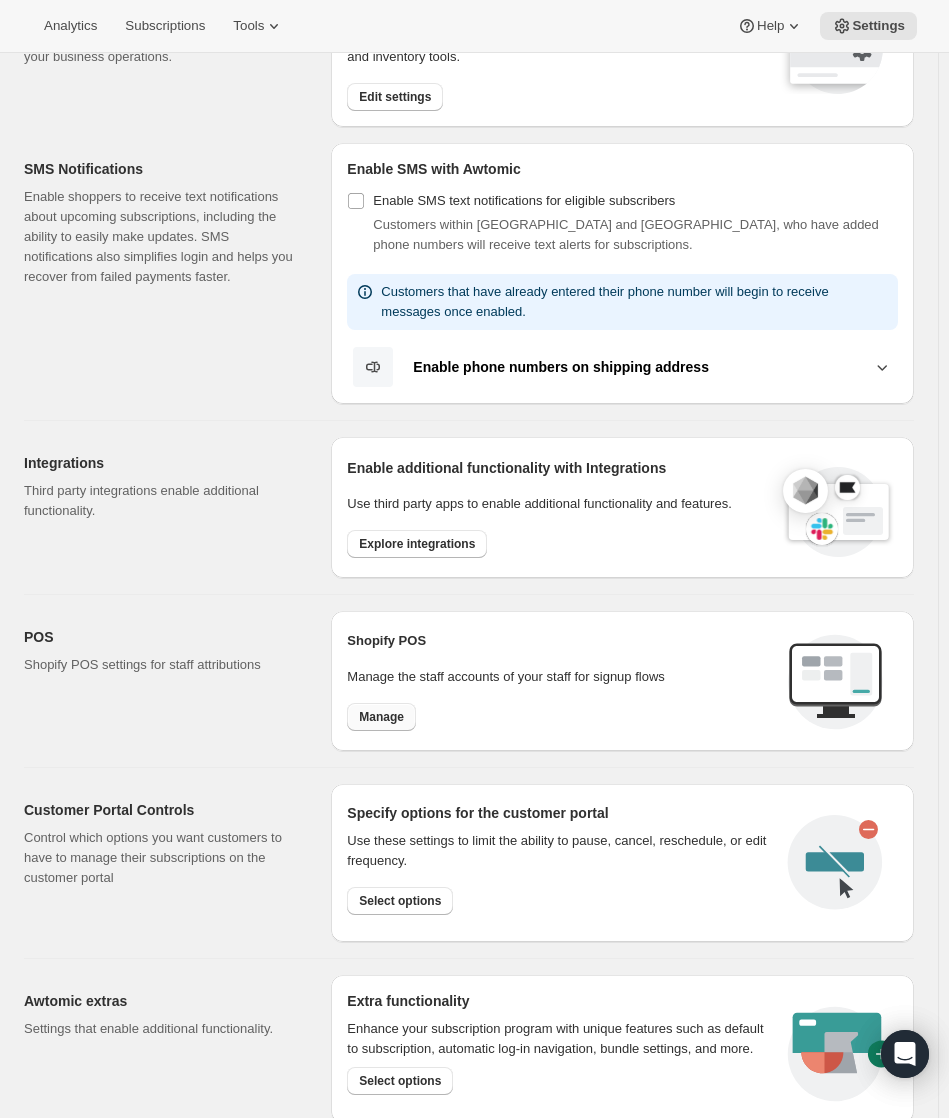 click on "Manage" at bounding box center [381, 717] 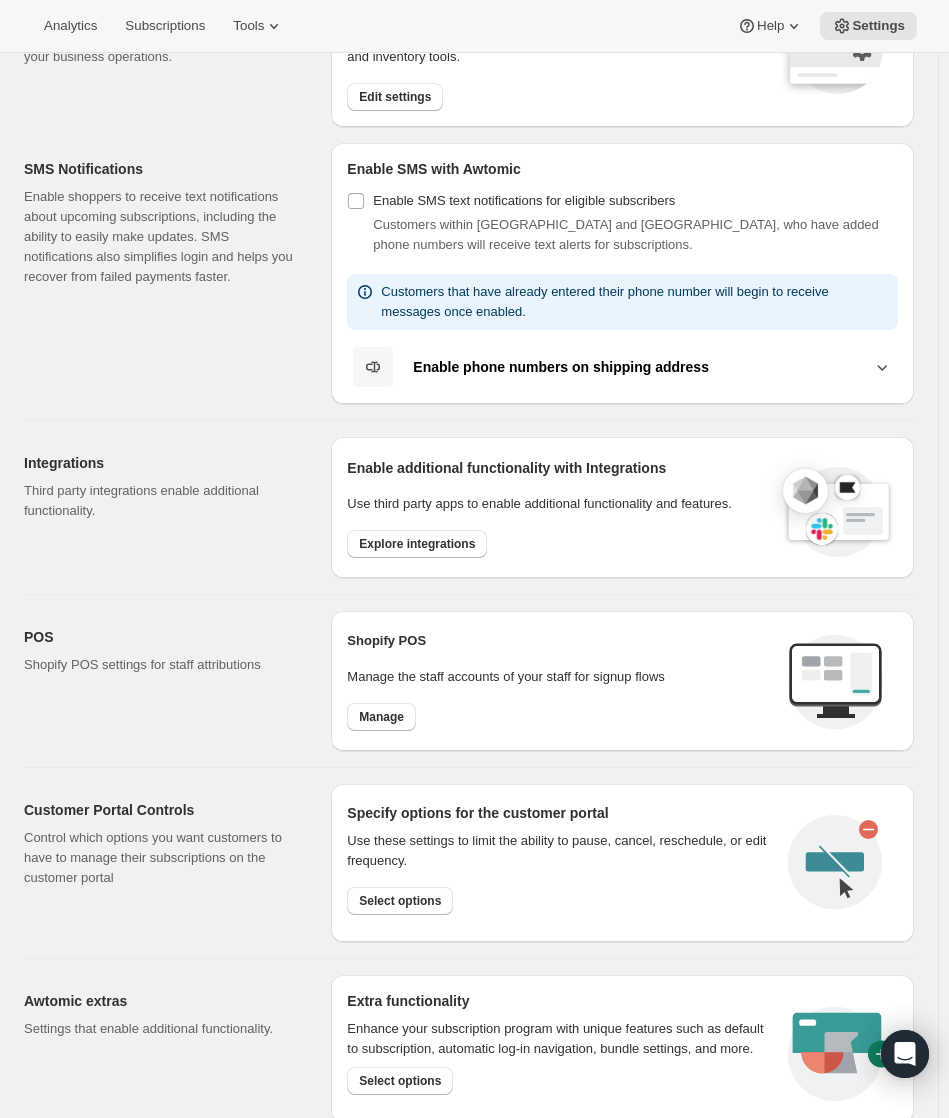 scroll, scrollTop: 0, scrollLeft: 0, axis: both 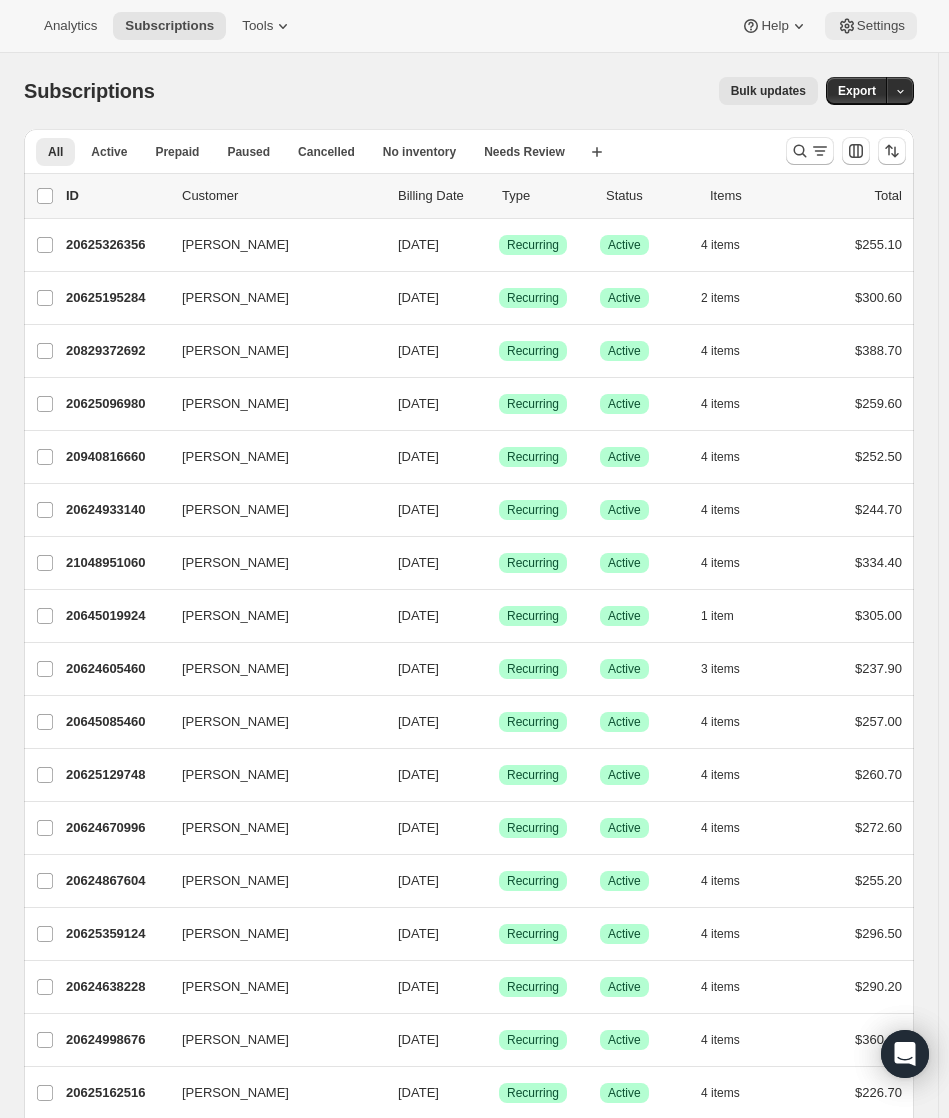 click on "Settings" at bounding box center [881, 26] 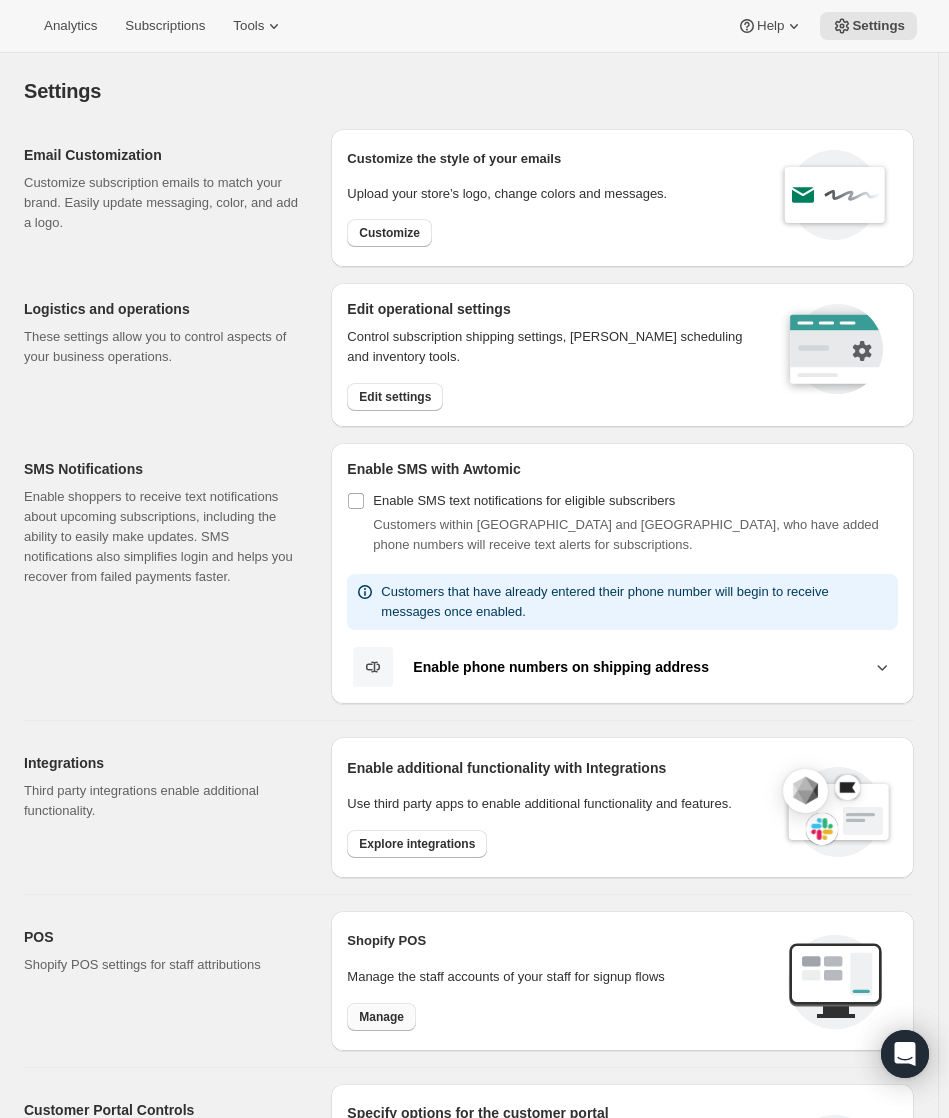 click on "Manage" at bounding box center (381, 1017) 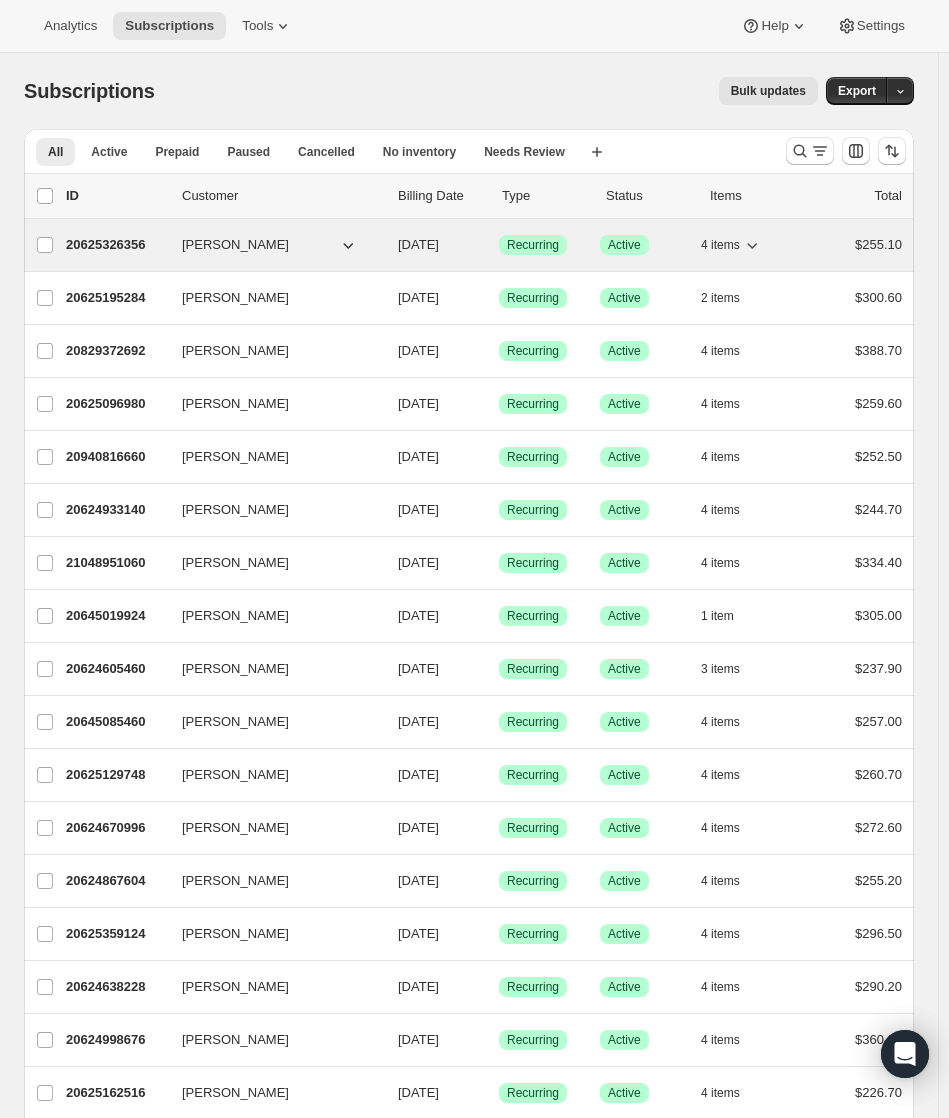 click on "20625326356" at bounding box center [116, 245] 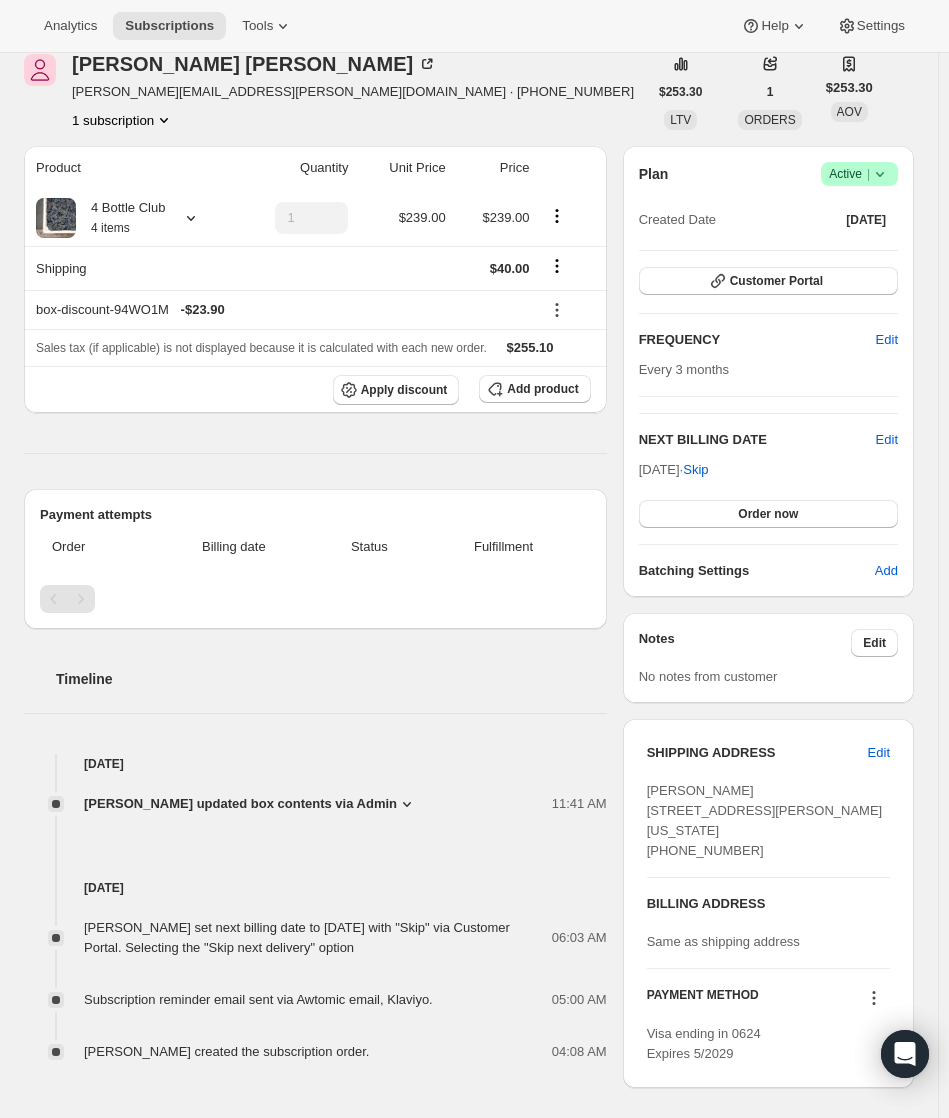 scroll, scrollTop: 0, scrollLeft: 0, axis: both 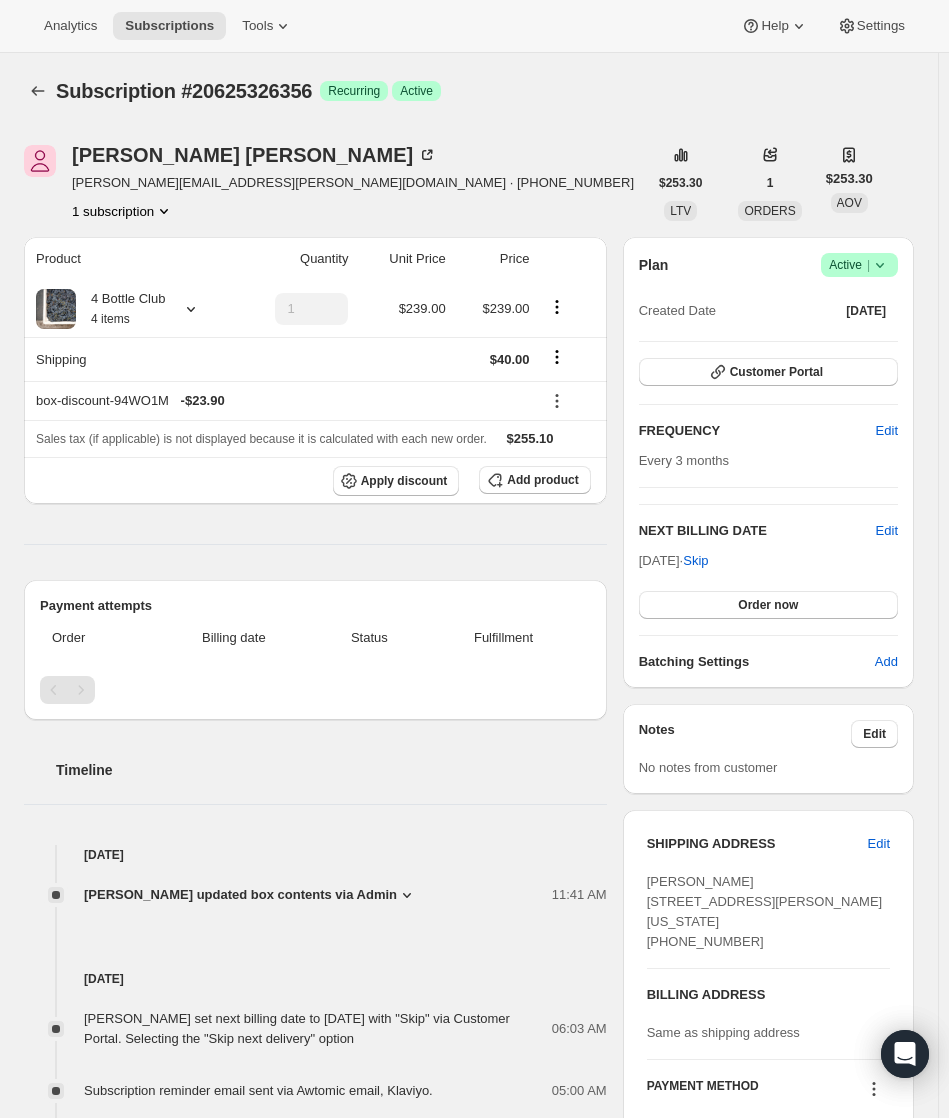 click on "Subscription #20625326356 Success Recurring Success Active" at bounding box center (469, 91) 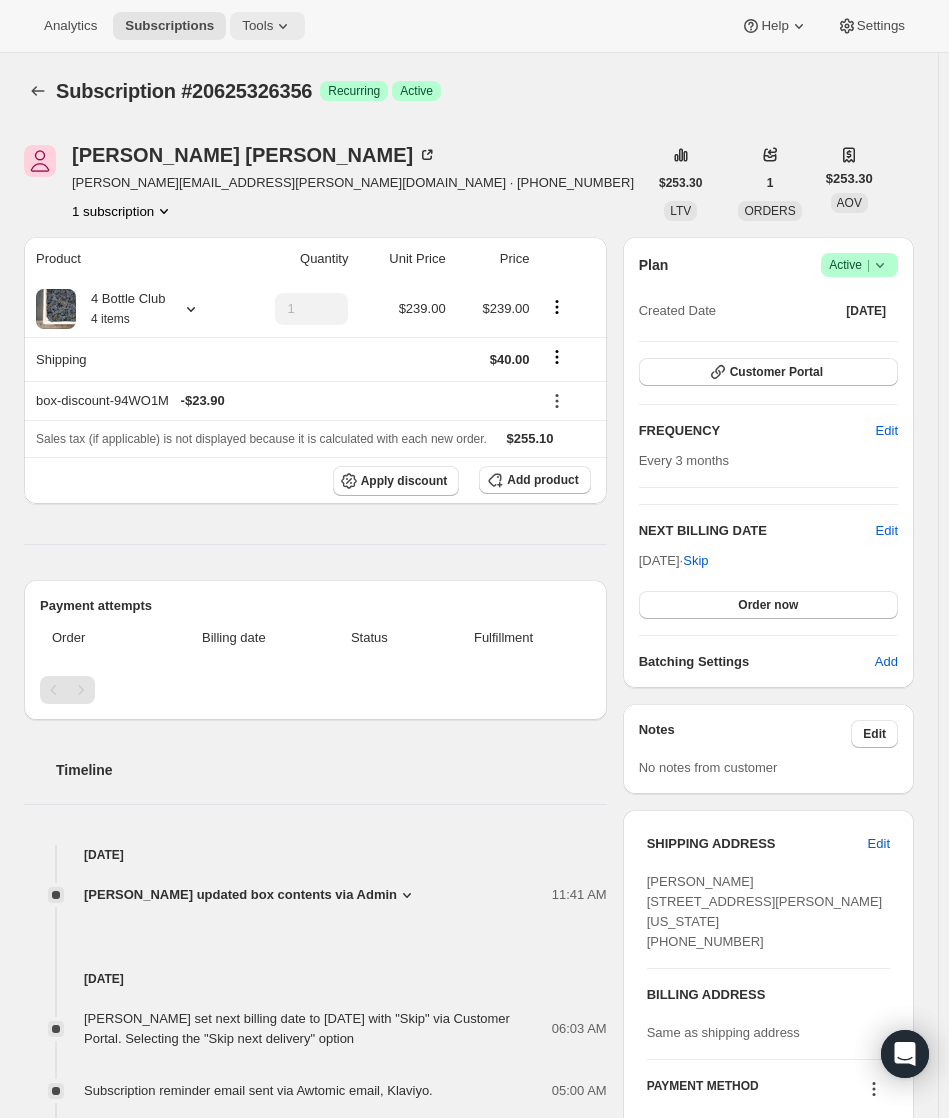 click on "Tools" at bounding box center [257, 26] 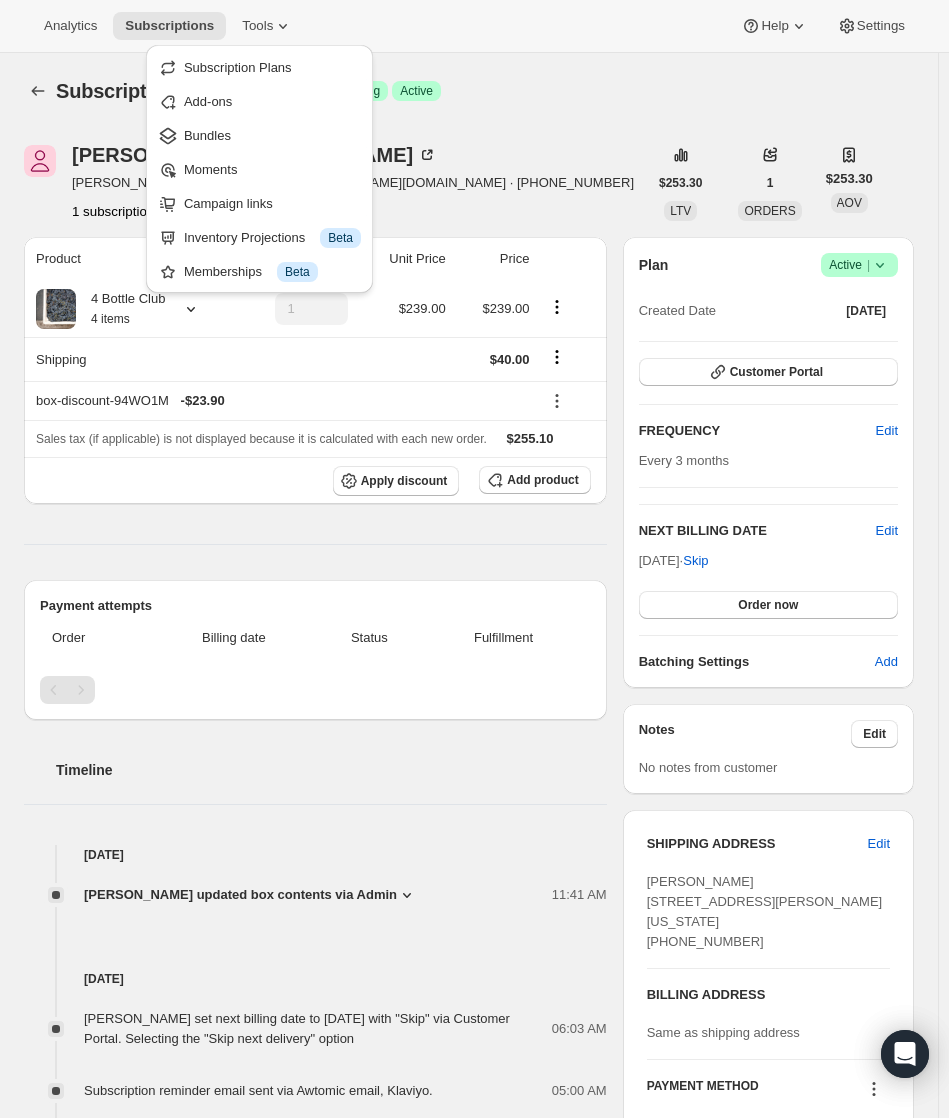 click on "Subscription #20625326356 Success Recurring Success Active" at bounding box center (363, 91) 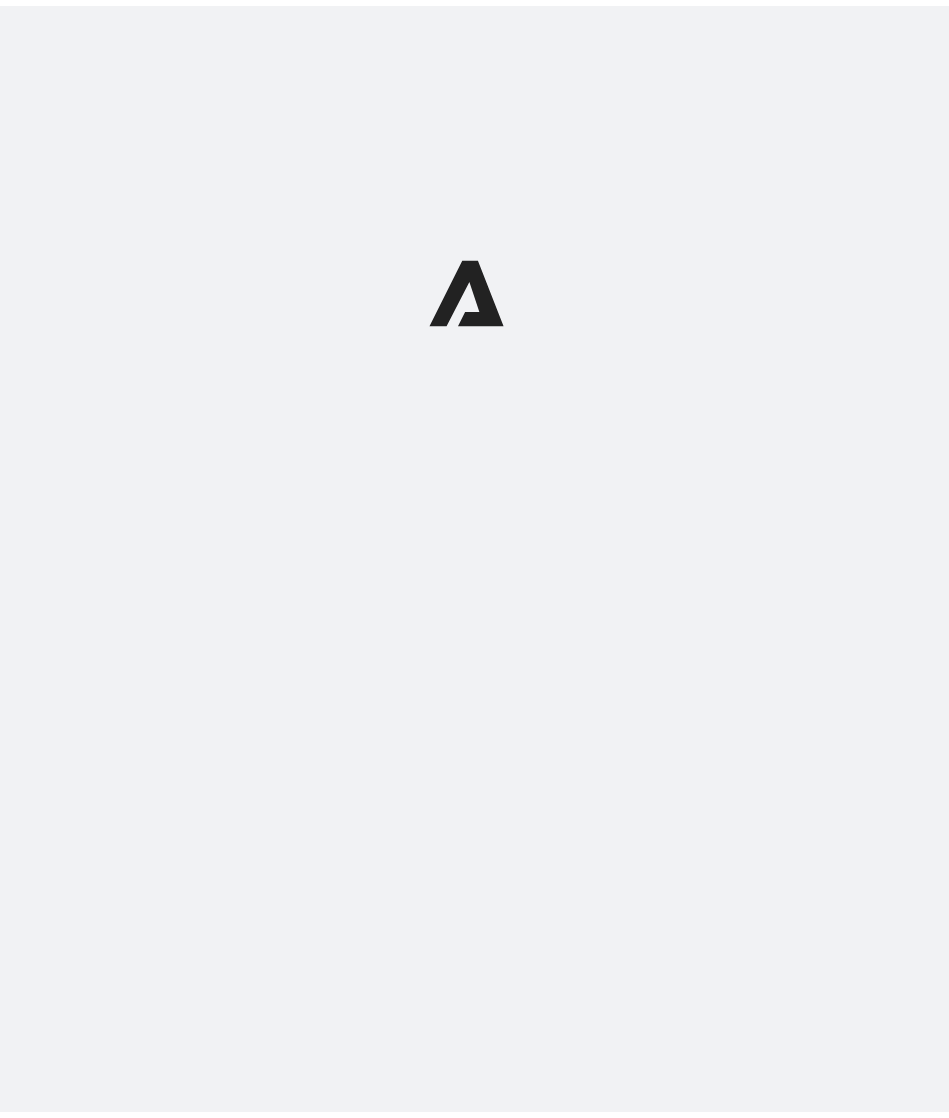 scroll, scrollTop: 0, scrollLeft: 0, axis: both 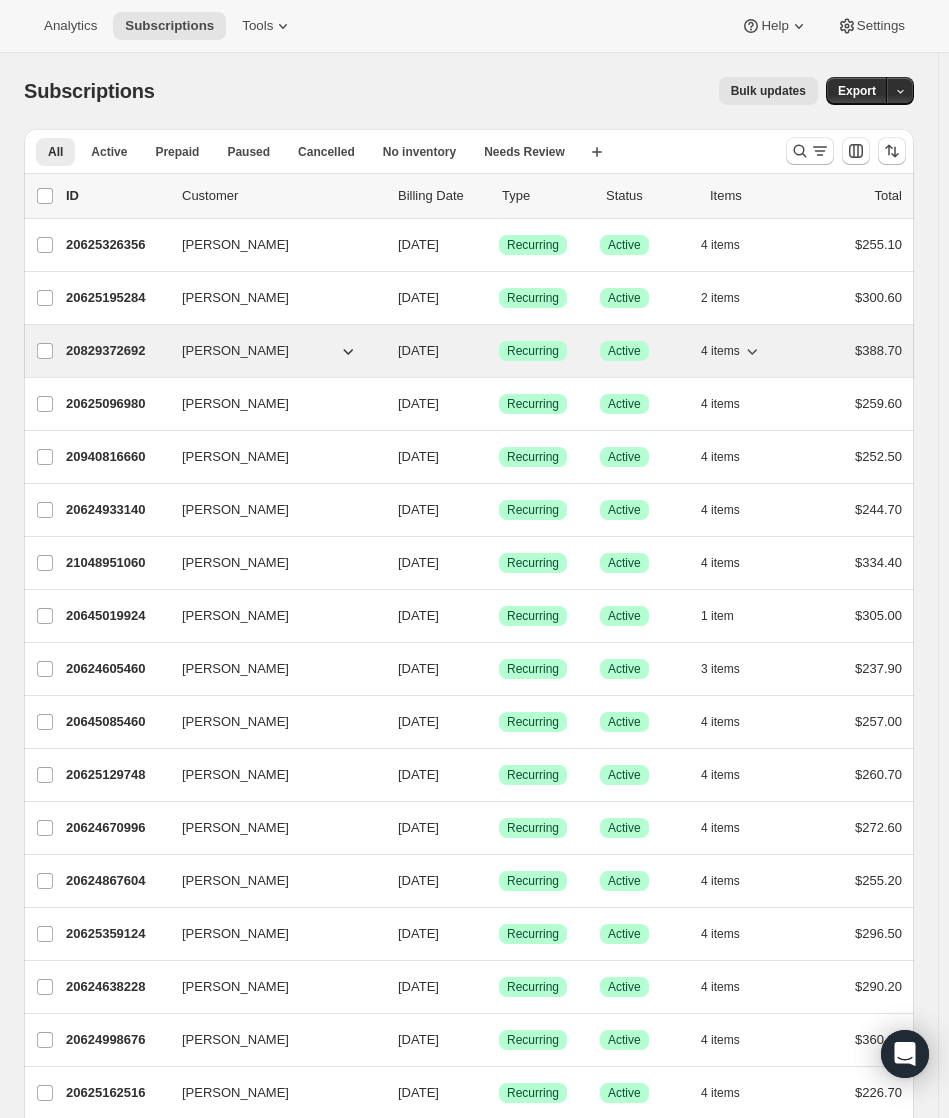 click on "20829372692" at bounding box center (116, 351) 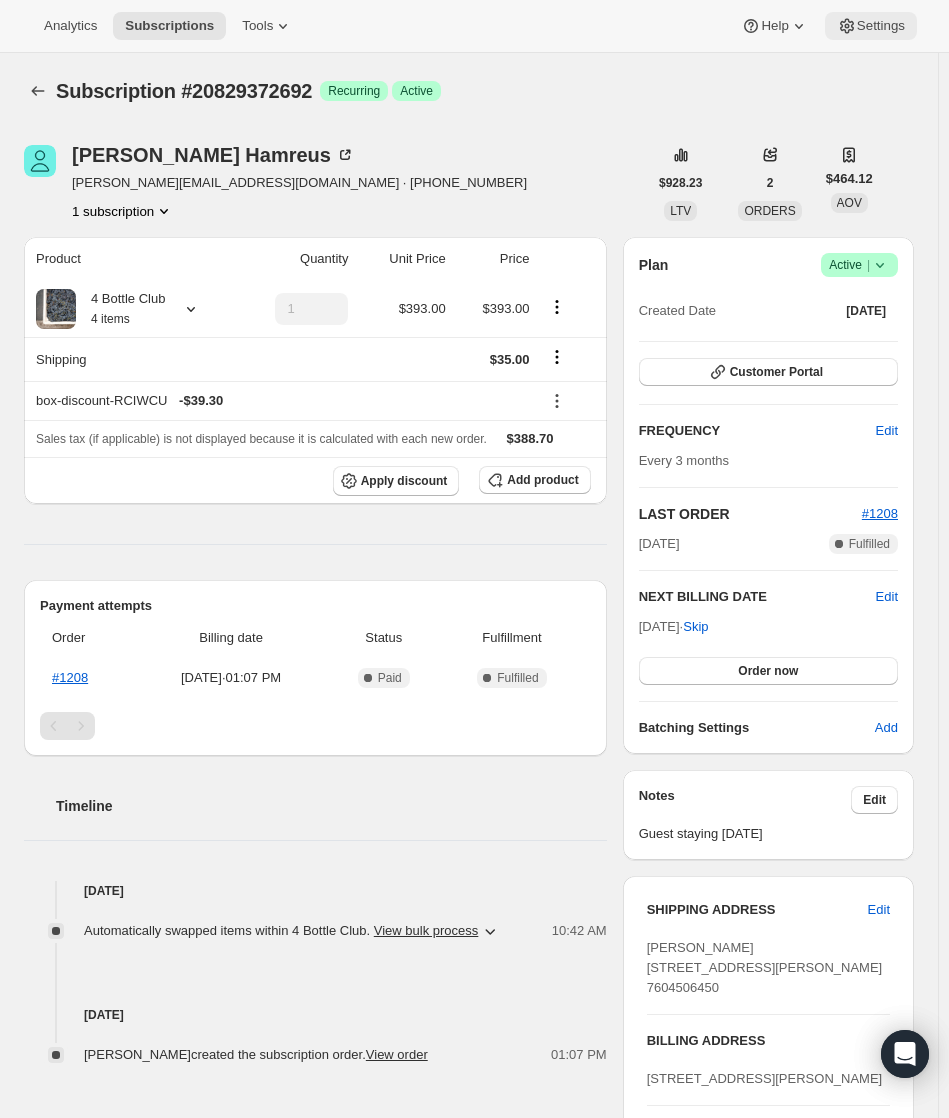 click on "Settings" at bounding box center (871, 26) 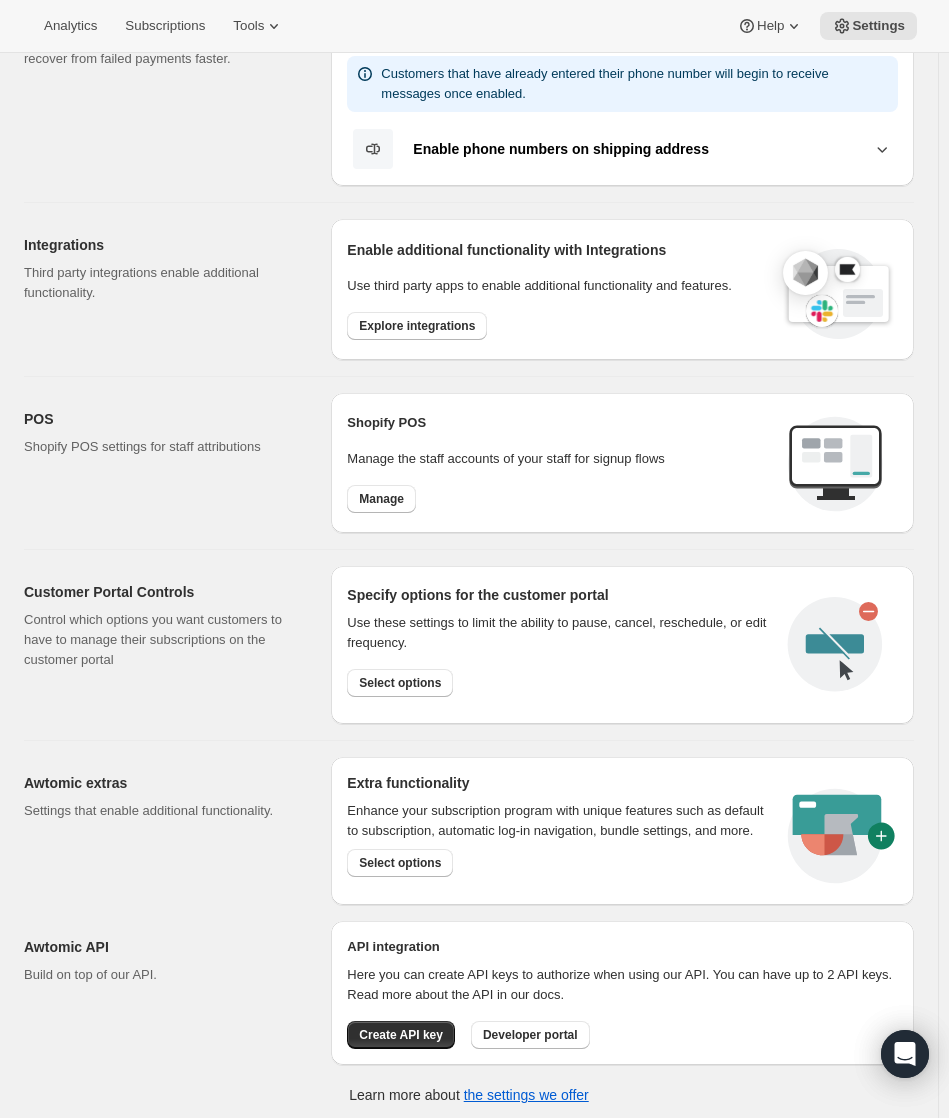 scroll, scrollTop: 522, scrollLeft: 0, axis: vertical 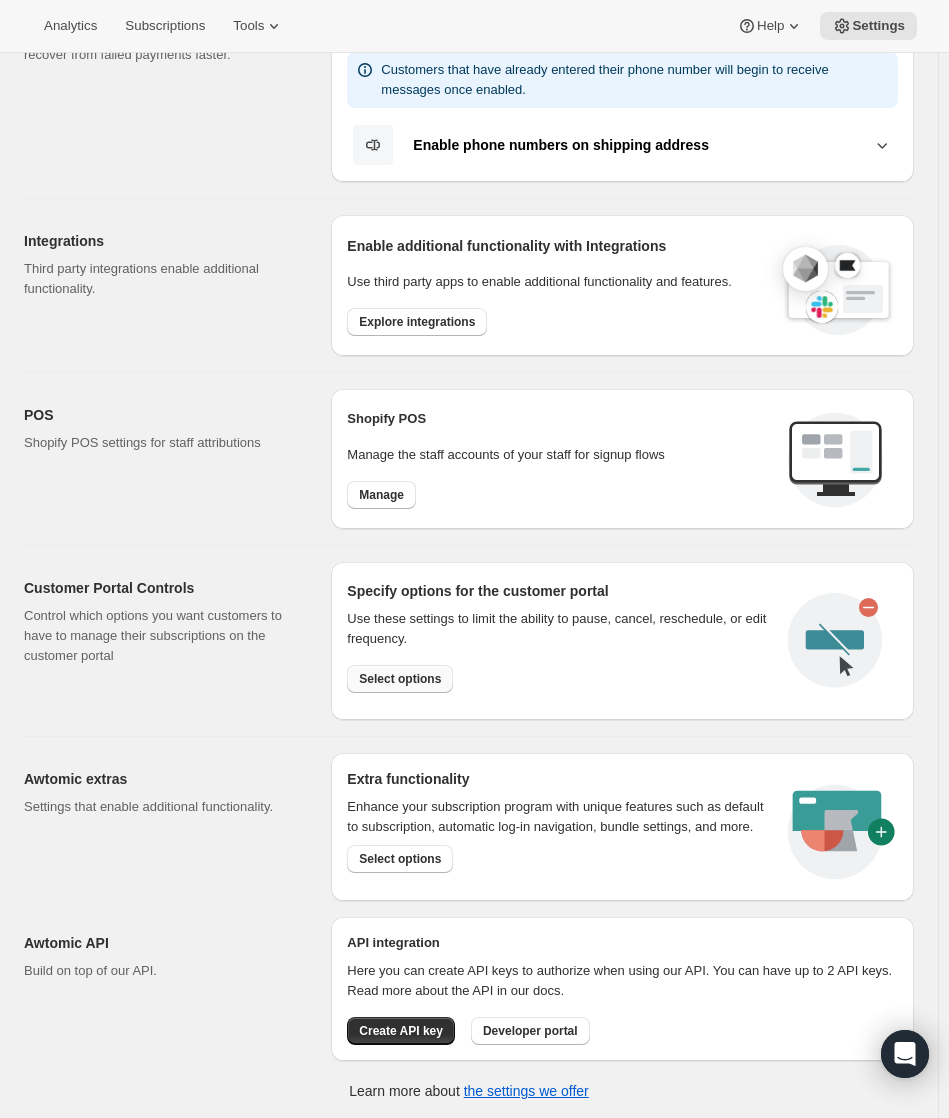 click on "Select options" at bounding box center [400, 679] 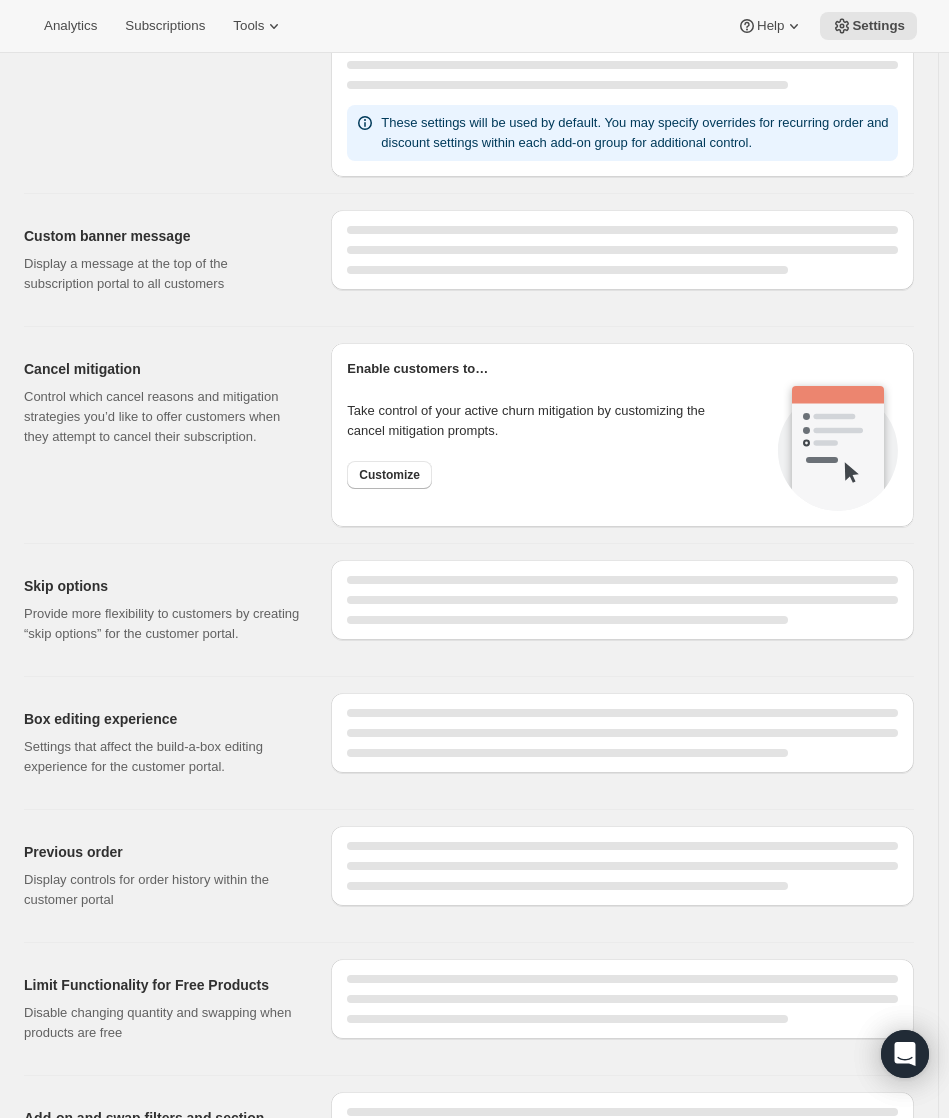 scroll, scrollTop: 0, scrollLeft: 0, axis: both 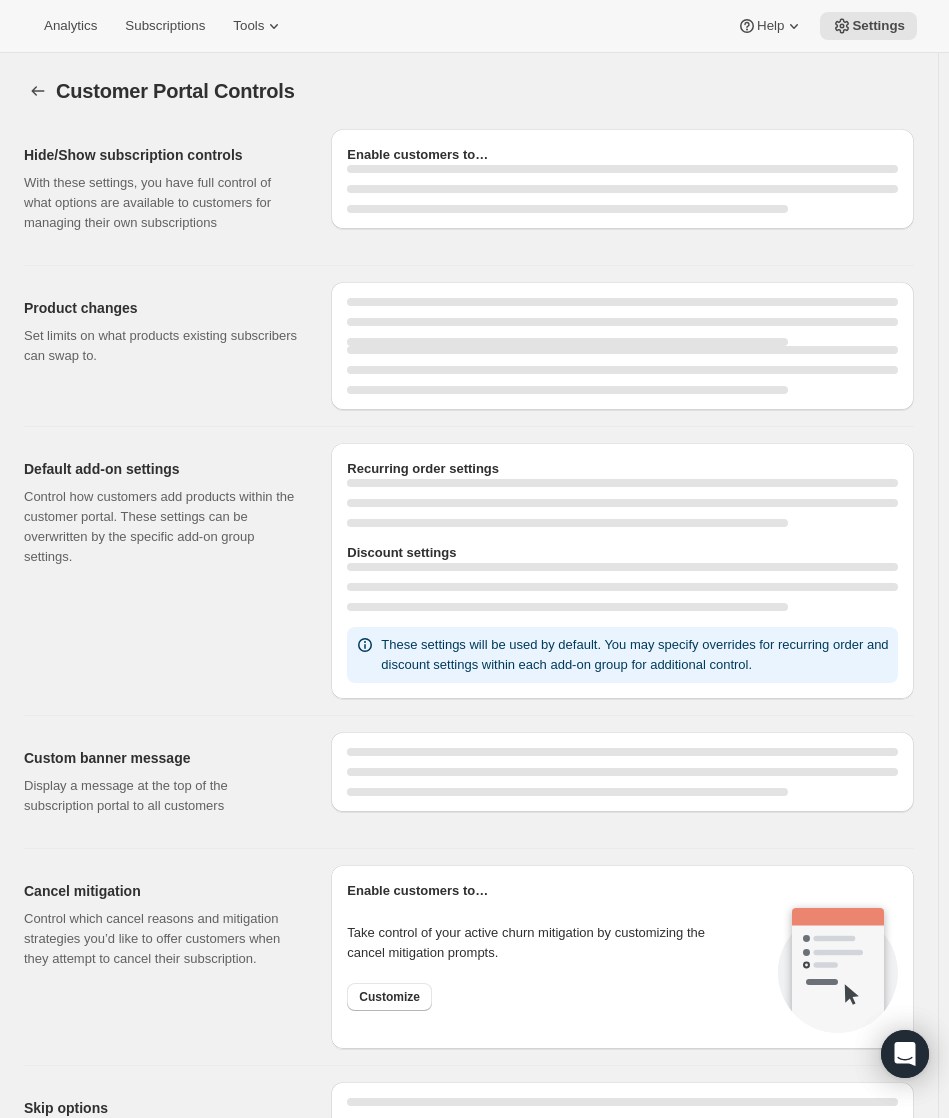 select on "INTERVAL" 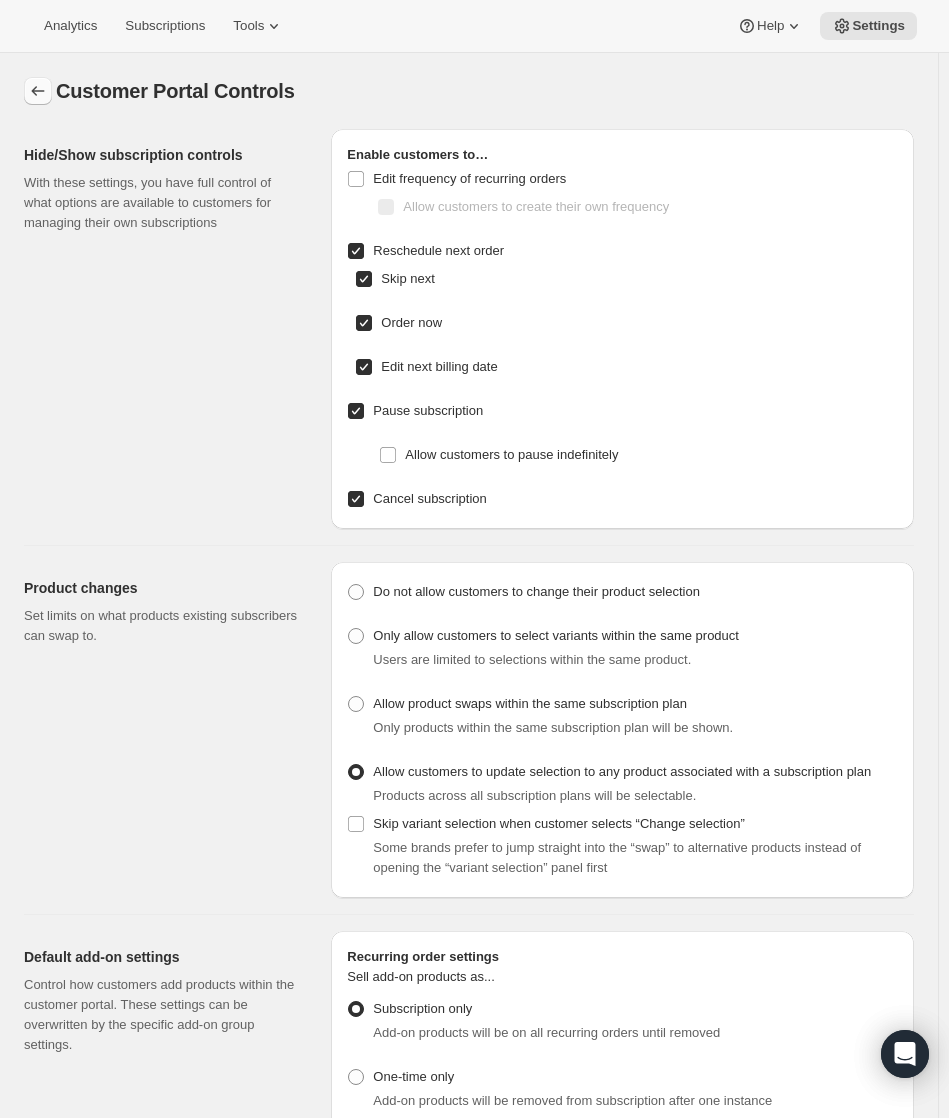 click 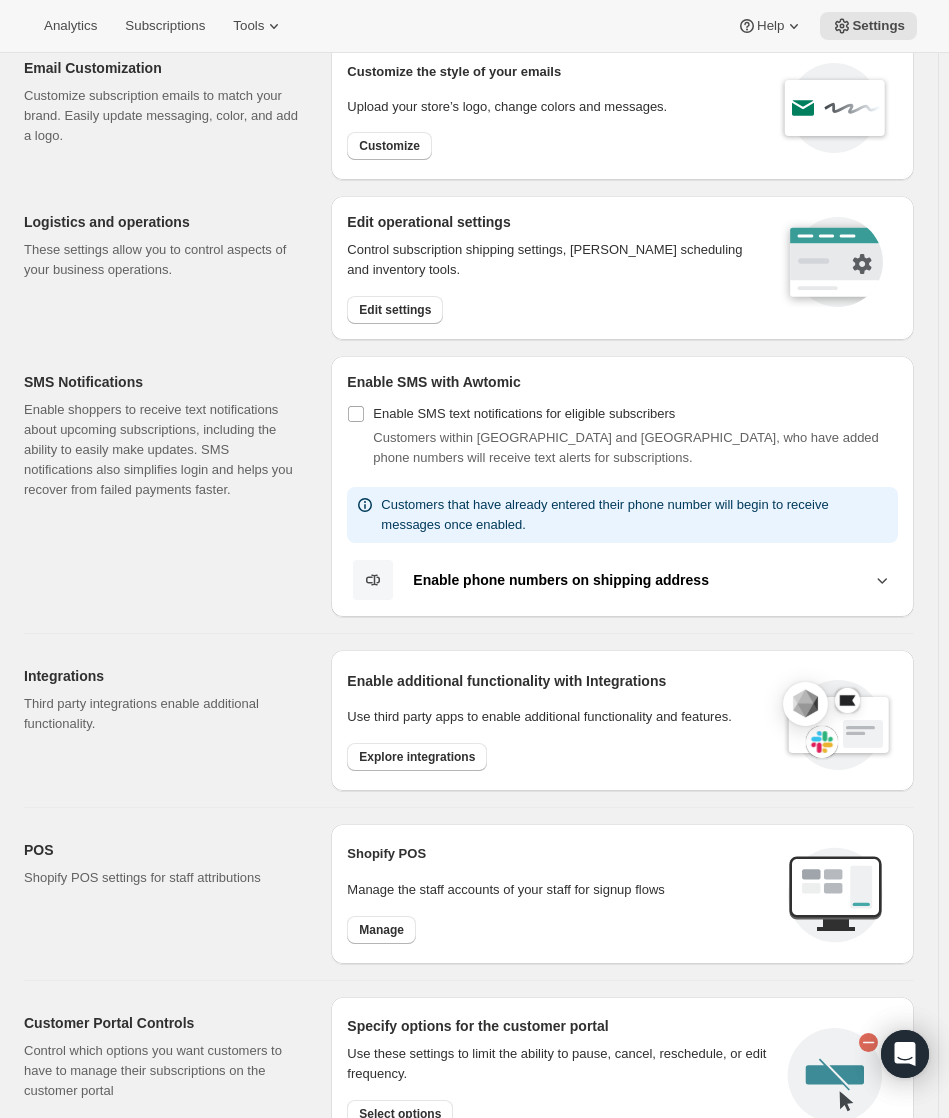 scroll, scrollTop: 0, scrollLeft: 0, axis: both 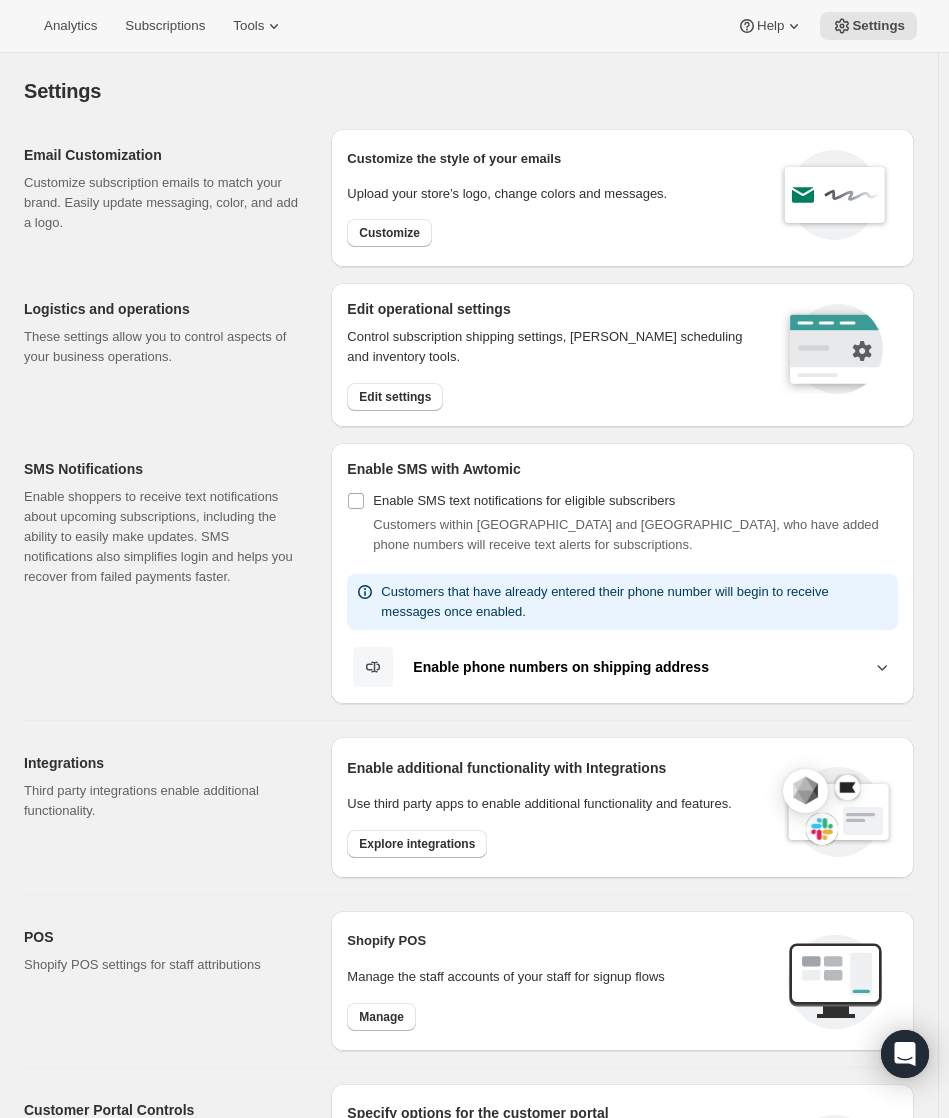 click on "Enable phone numbers on shipping address" at bounding box center [622, 667] 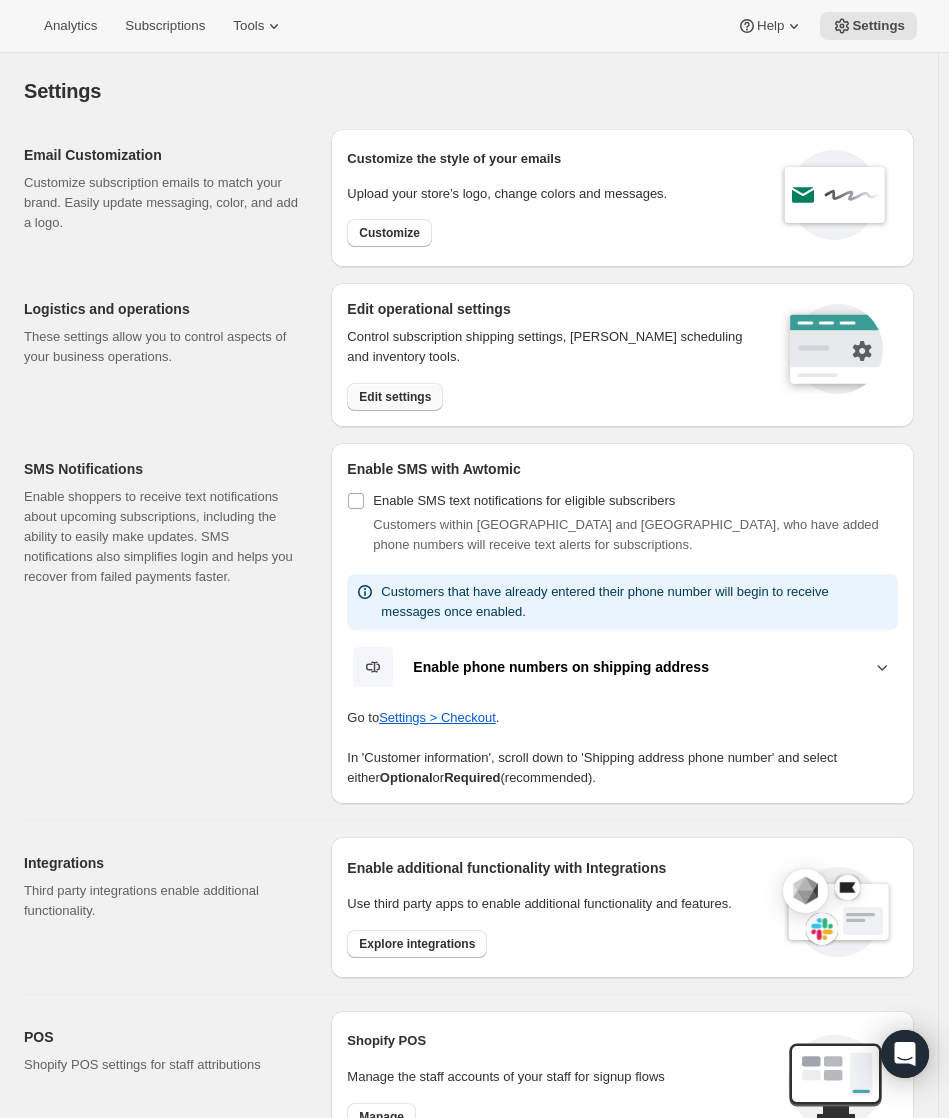 click on "Edit settings" at bounding box center [395, 397] 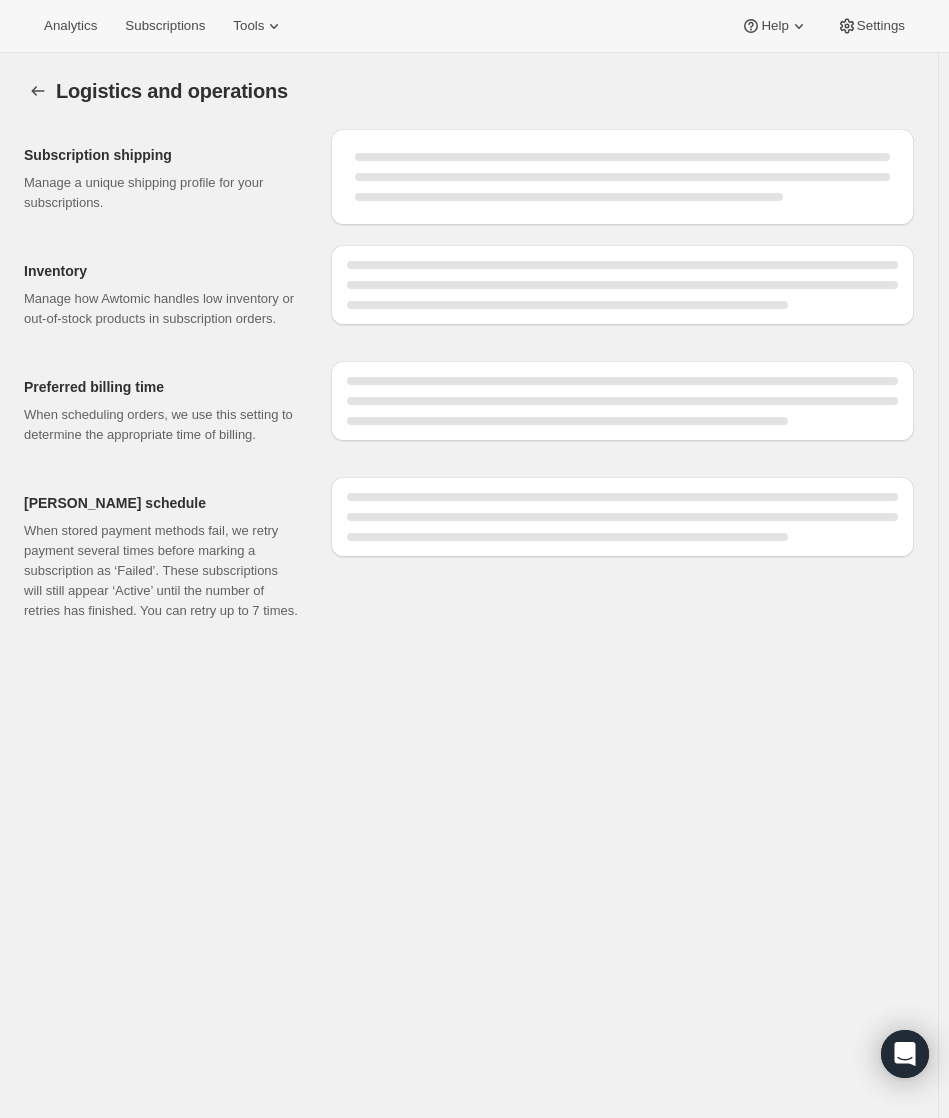 select on "09:00" 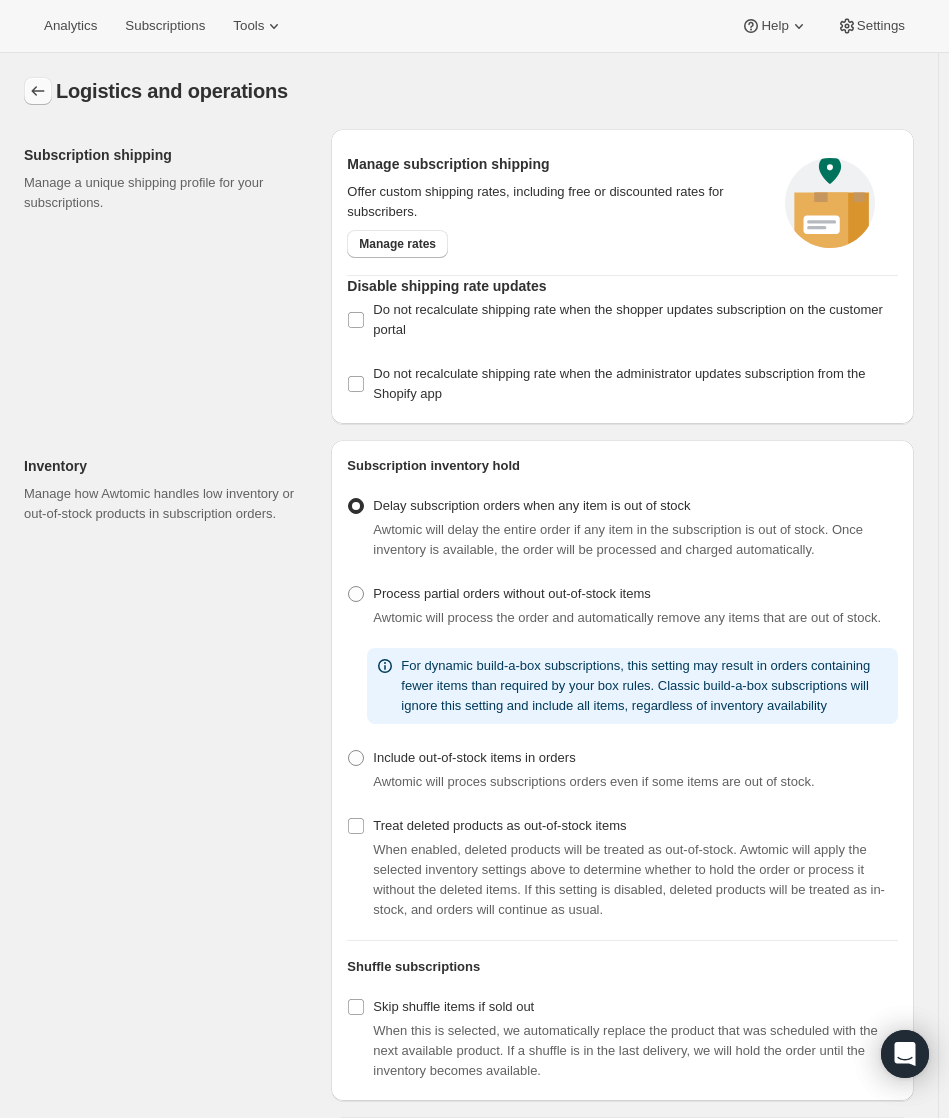 click 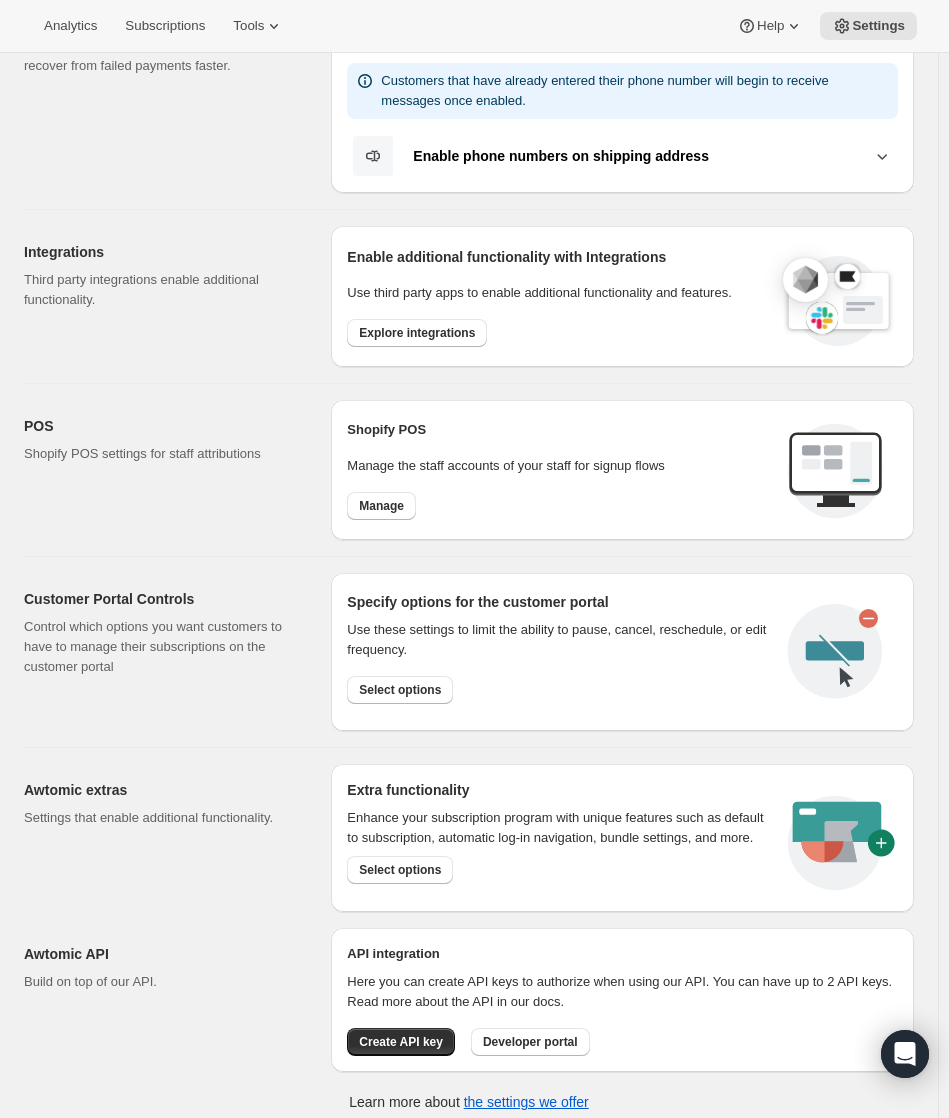 scroll, scrollTop: 522, scrollLeft: 0, axis: vertical 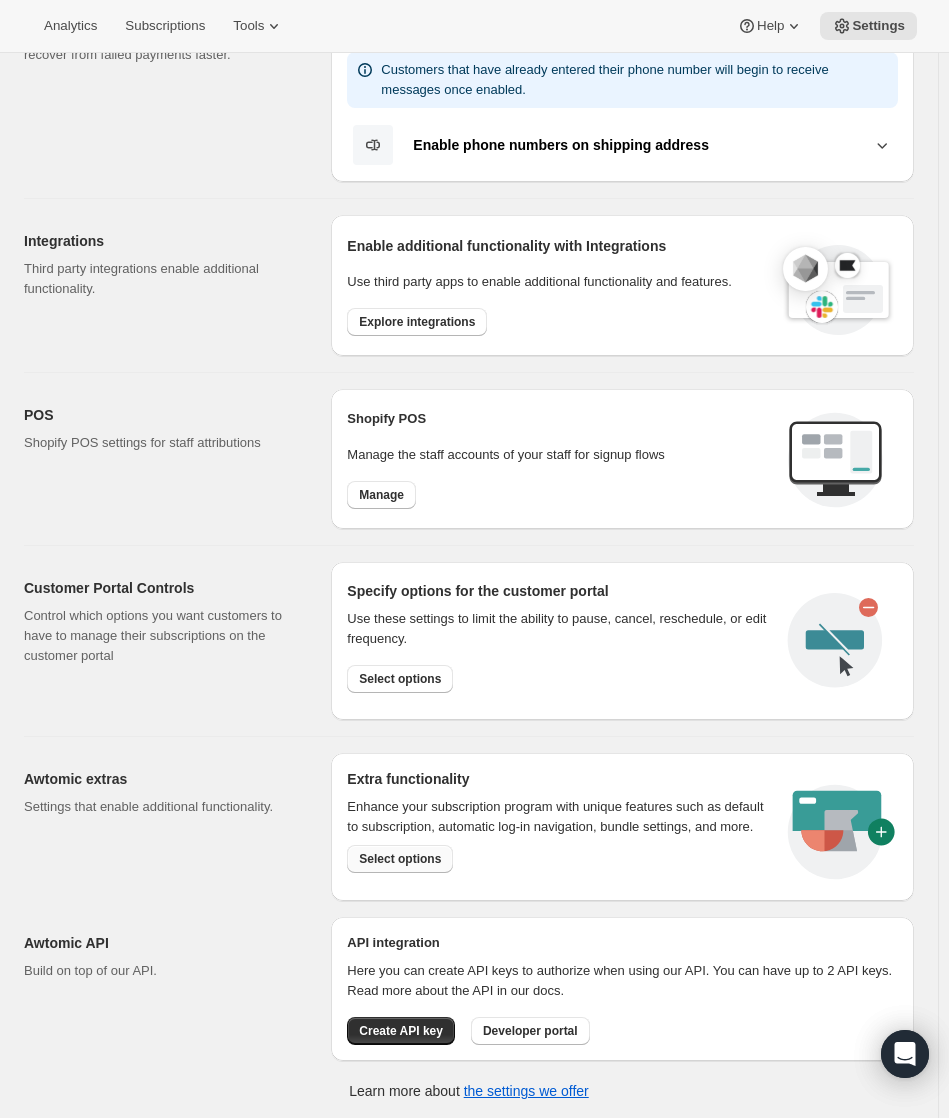 click on "Select options" at bounding box center (400, 859) 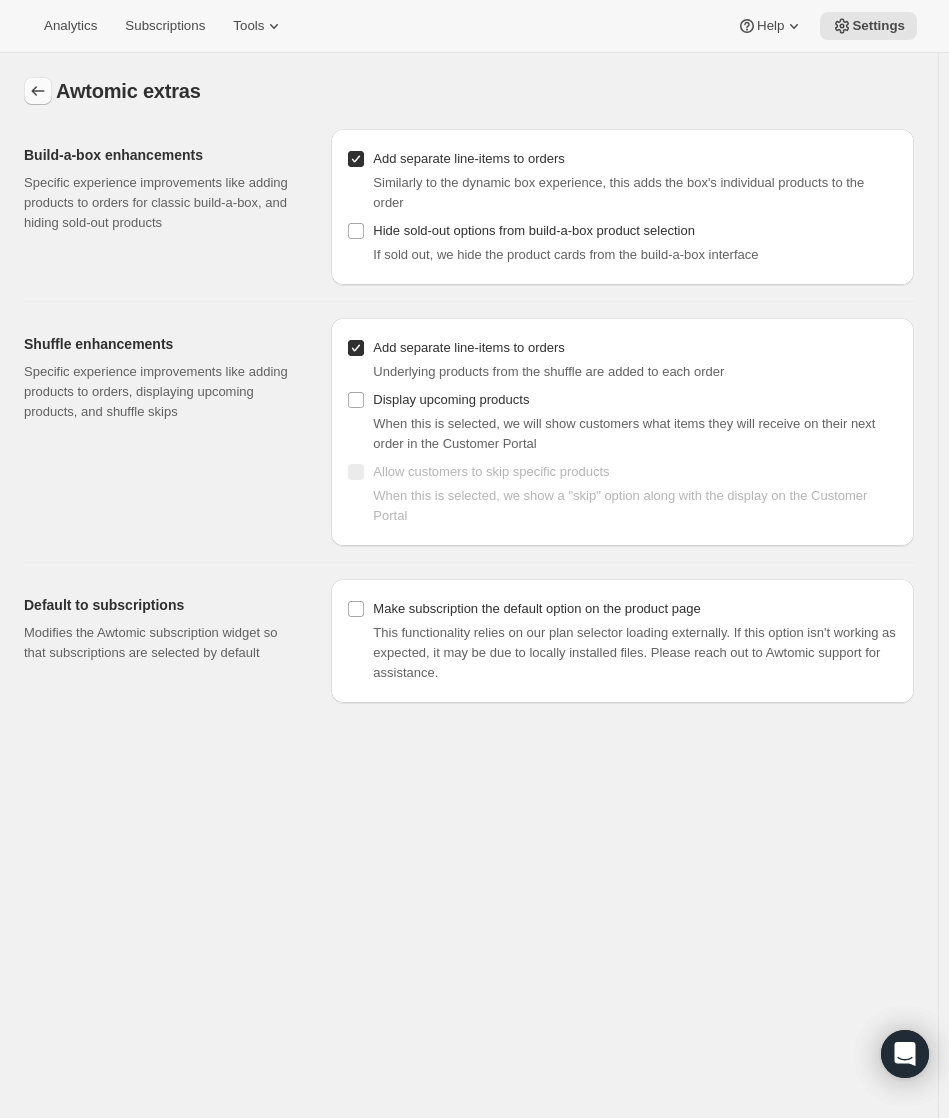 click 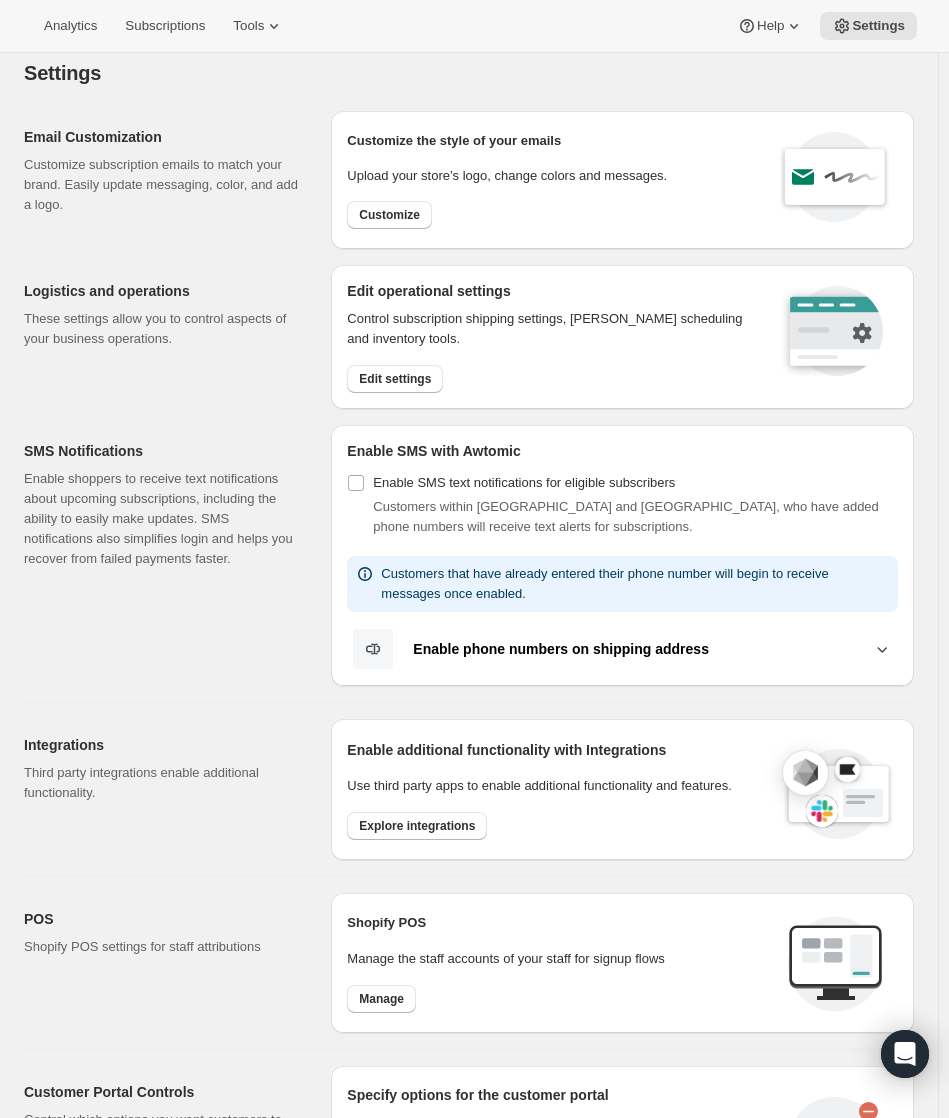 scroll, scrollTop: 0, scrollLeft: 0, axis: both 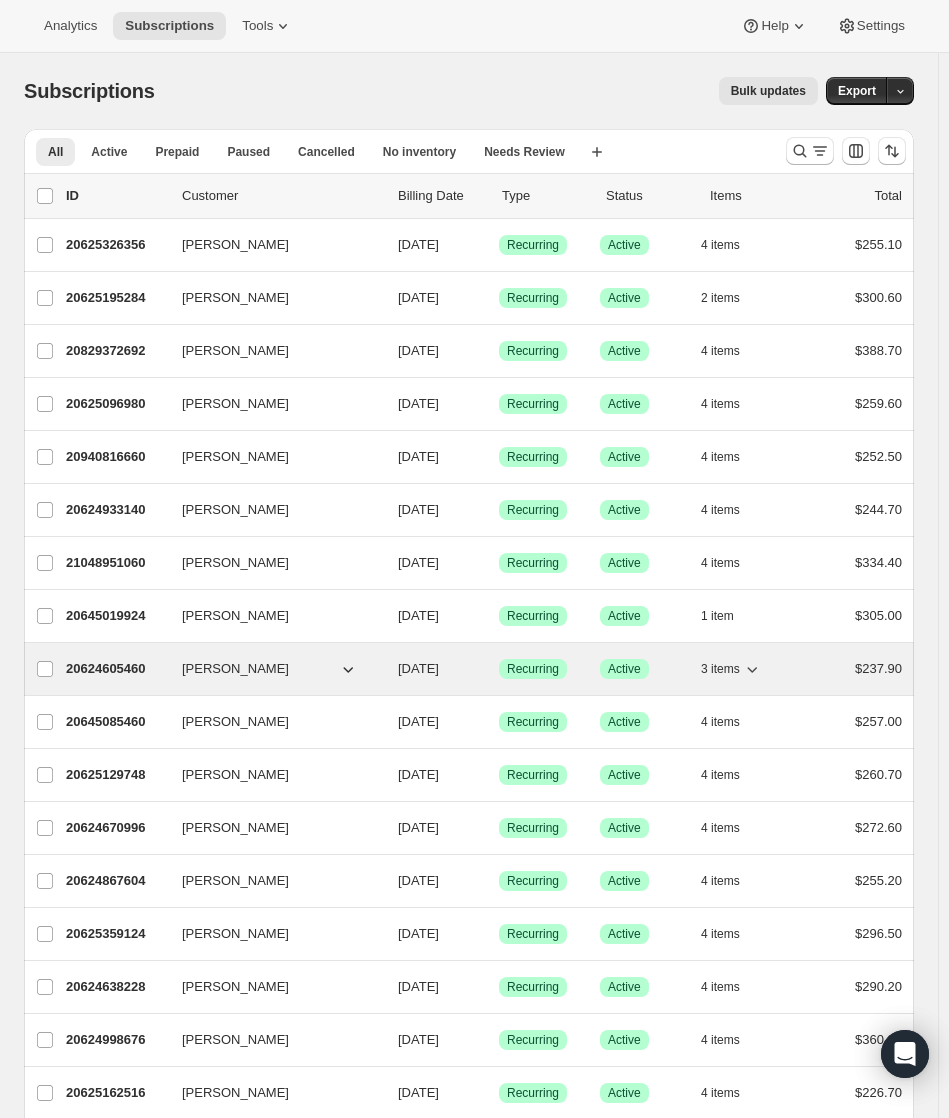 click on "20624605460" at bounding box center [116, 669] 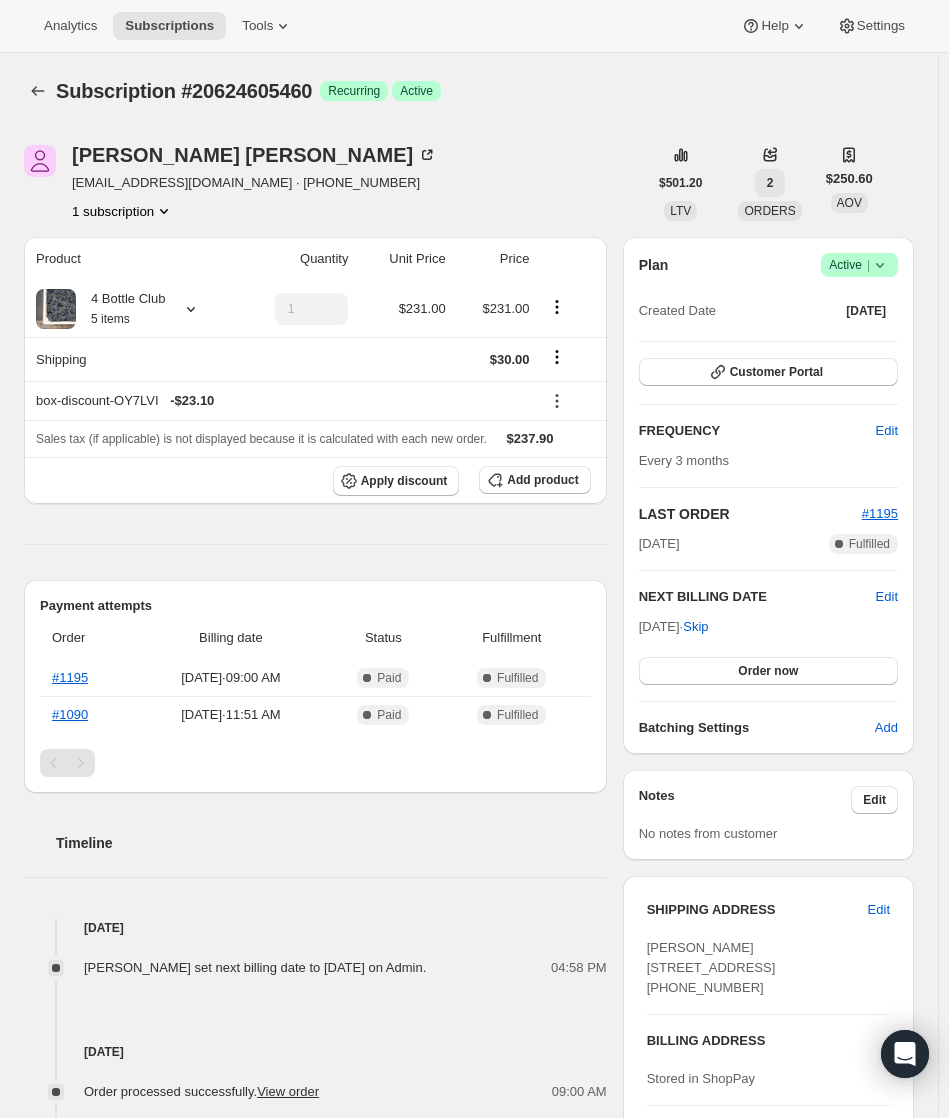 click on "2" at bounding box center [770, 183] 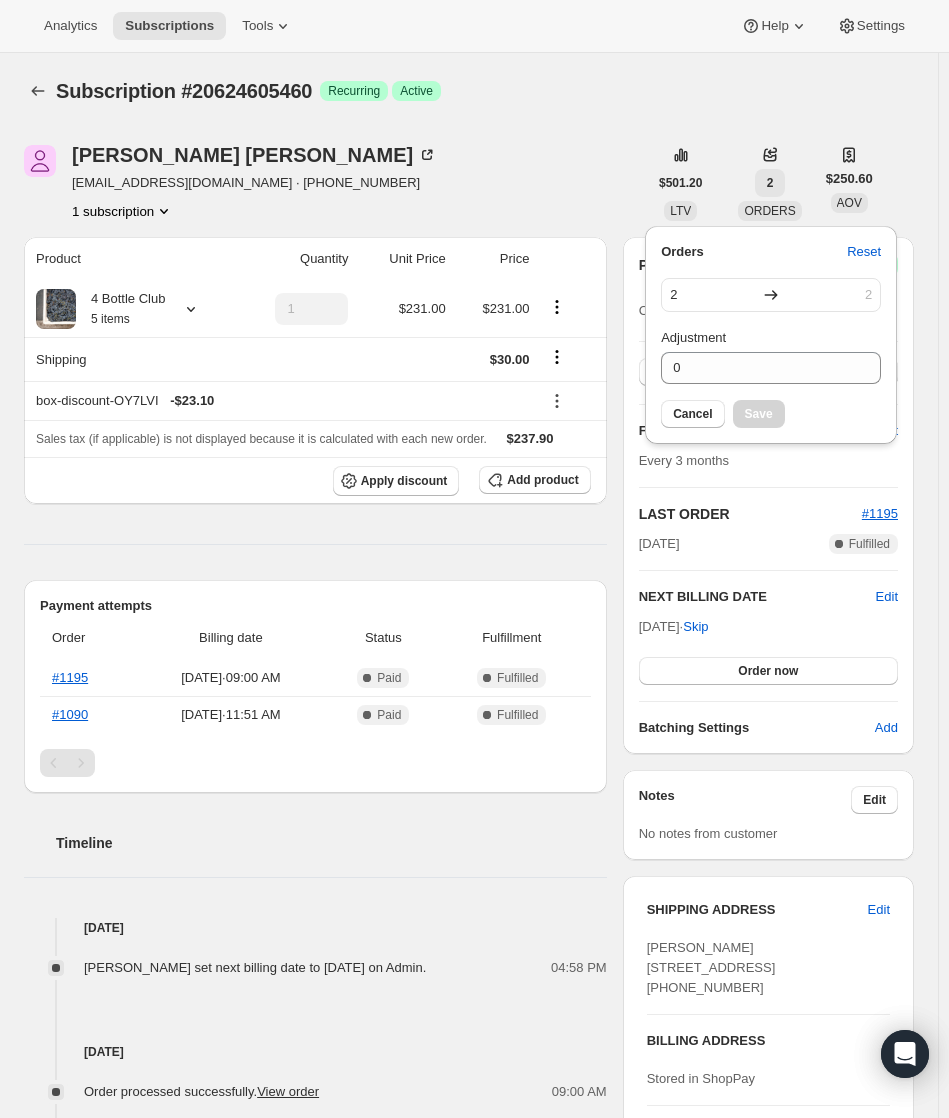 click on "2" at bounding box center (770, 183) 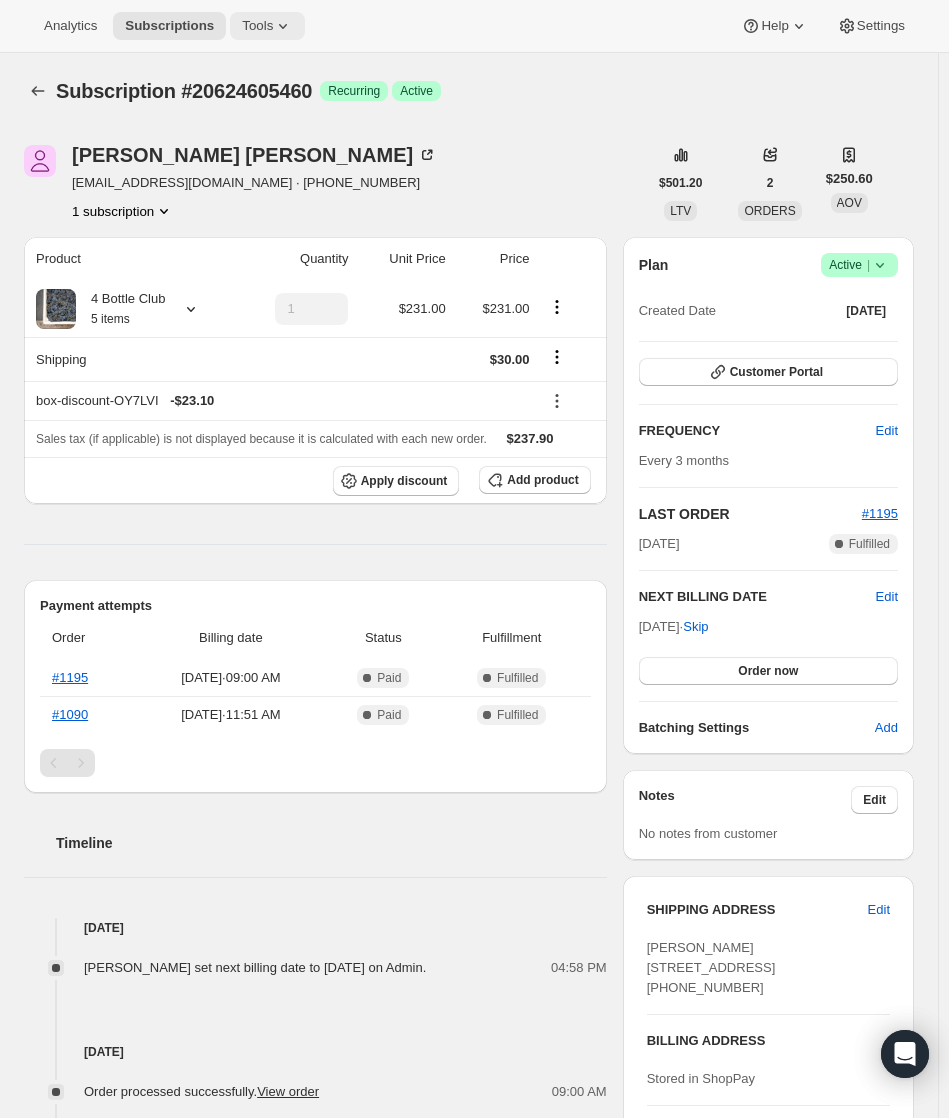 click on "Tools" at bounding box center [267, 26] 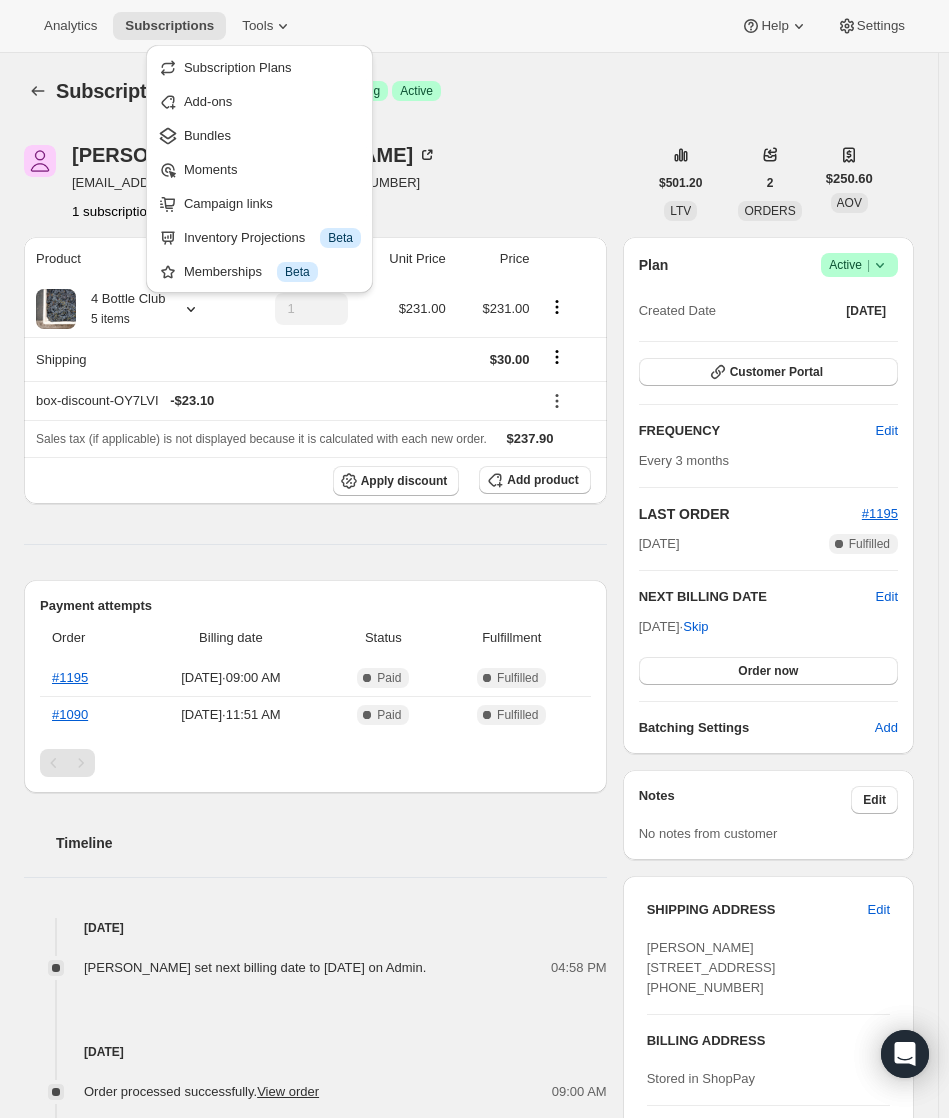 click on "Subscription #20624605460. This page is ready Subscription #20624605460 Success Recurring Success Active" at bounding box center (469, 91) 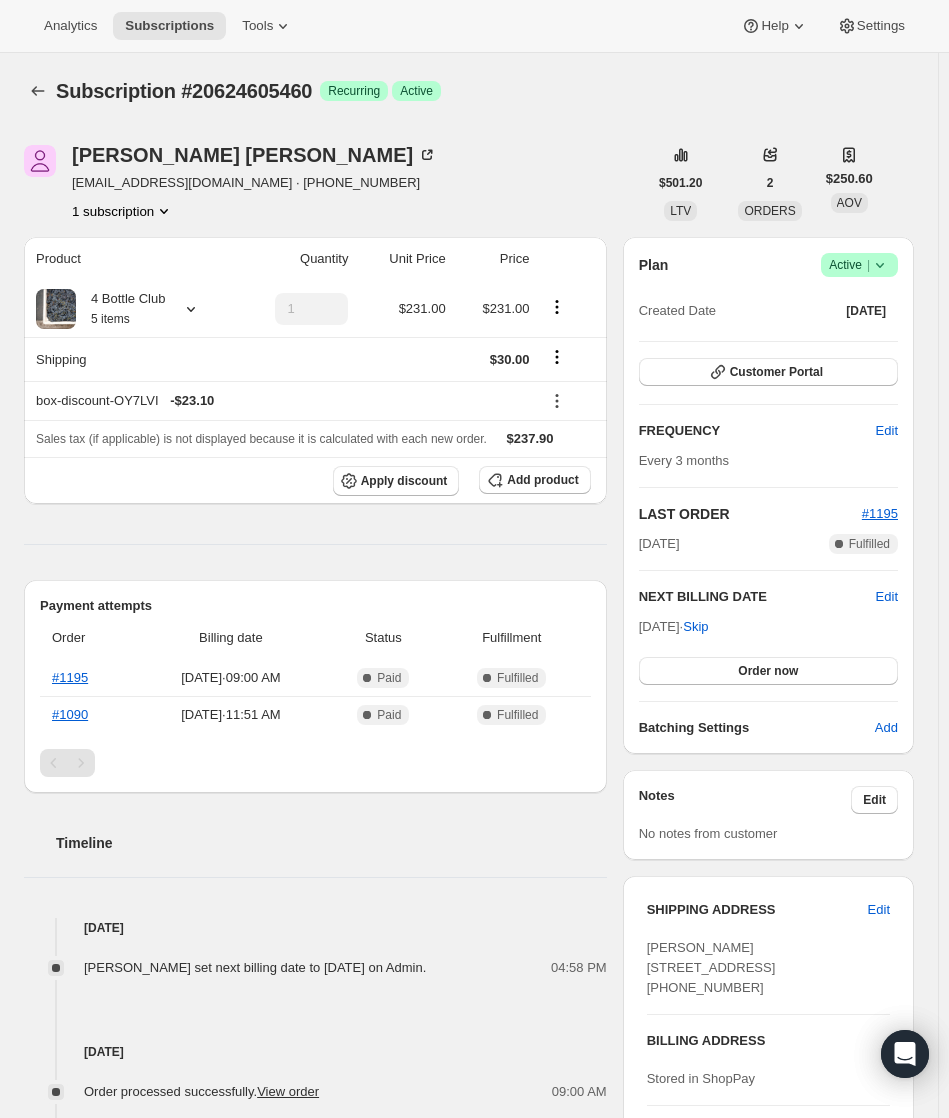 click on "Subscription #20624605460 Success Recurring Success Active" at bounding box center (469, 91) 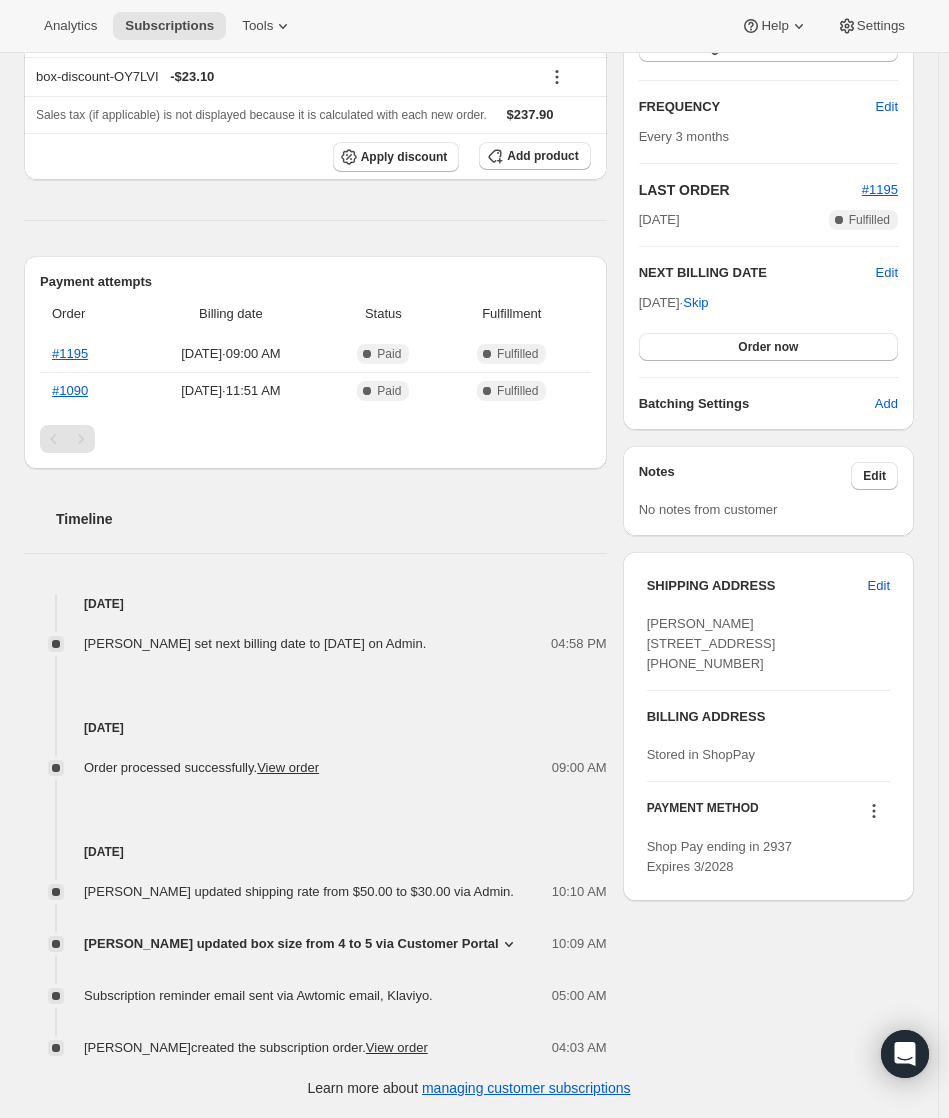 scroll, scrollTop: 0, scrollLeft: 0, axis: both 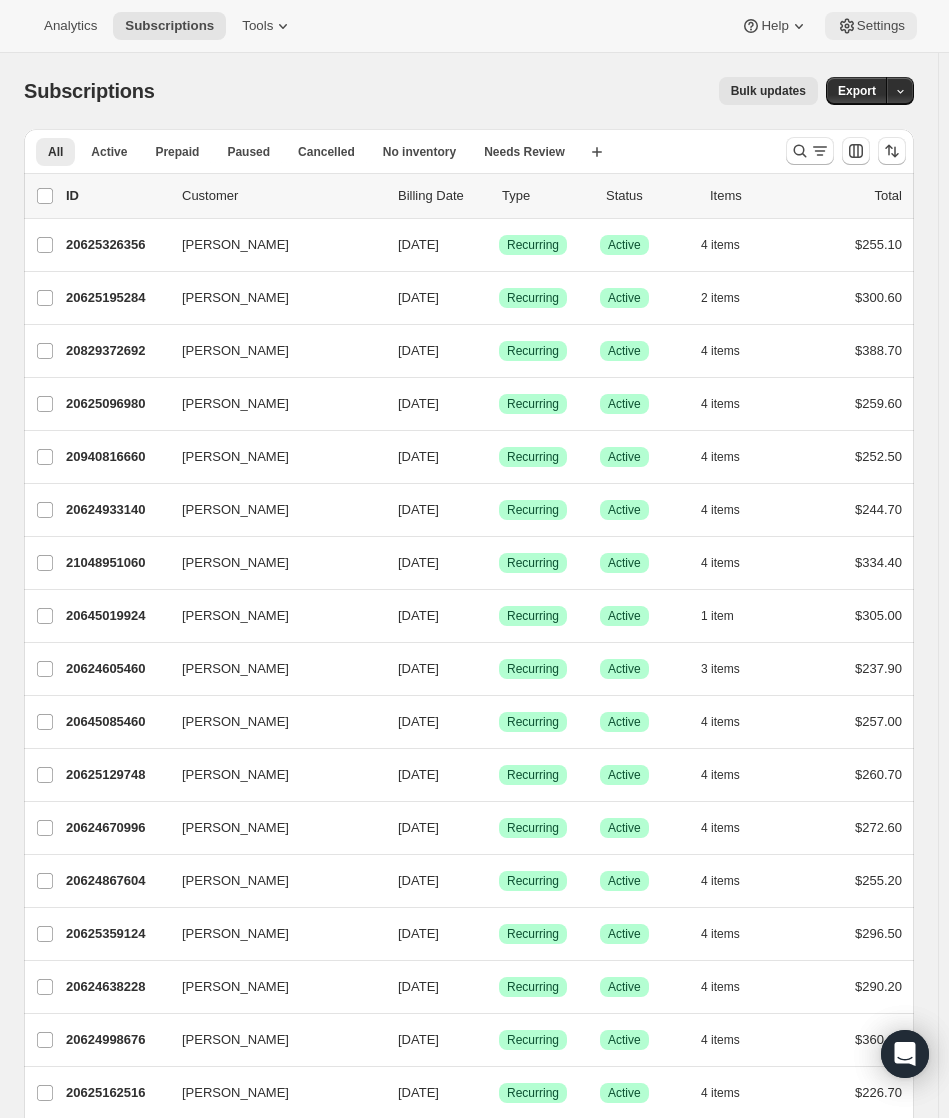 click on "Settings" at bounding box center [881, 26] 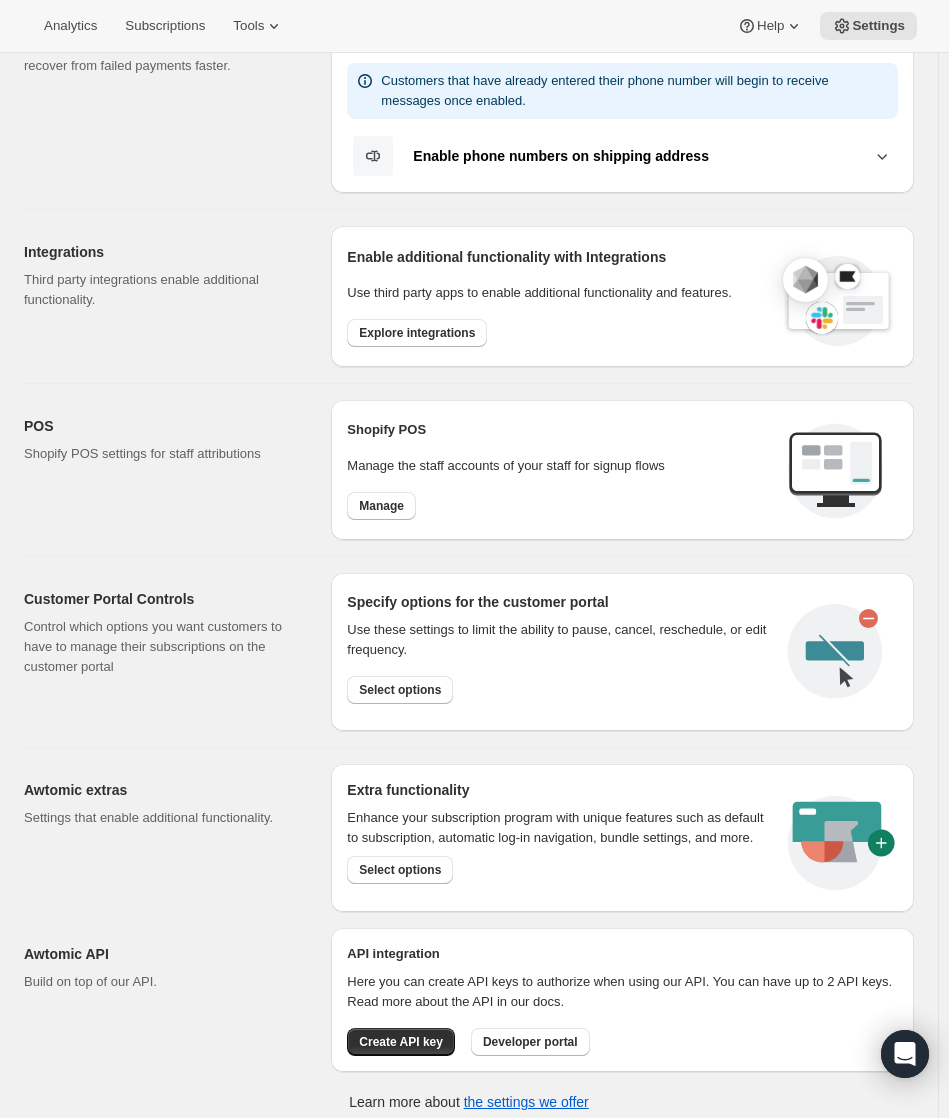 scroll, scrollTop: 522, scrollLeft: 0, axis: vertical 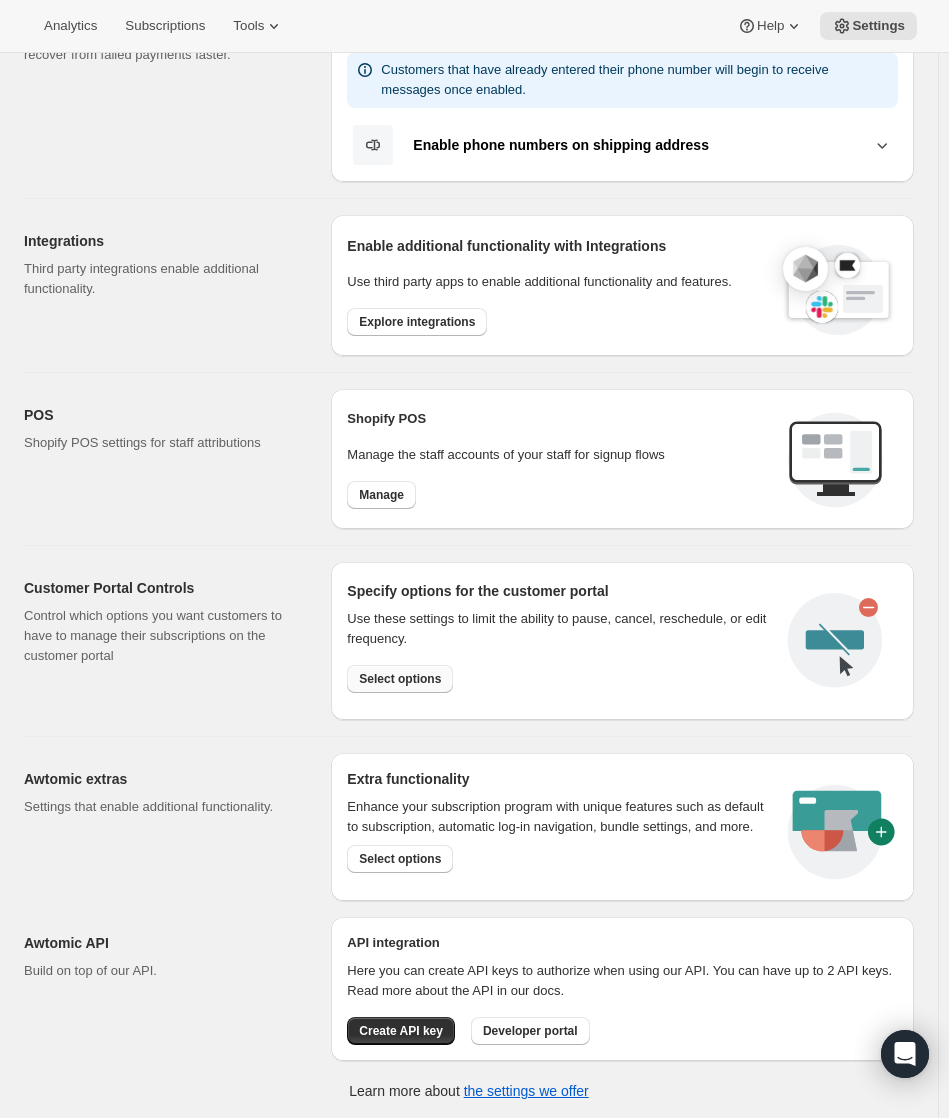 click on "Select options" at bounding box center [400, 679] 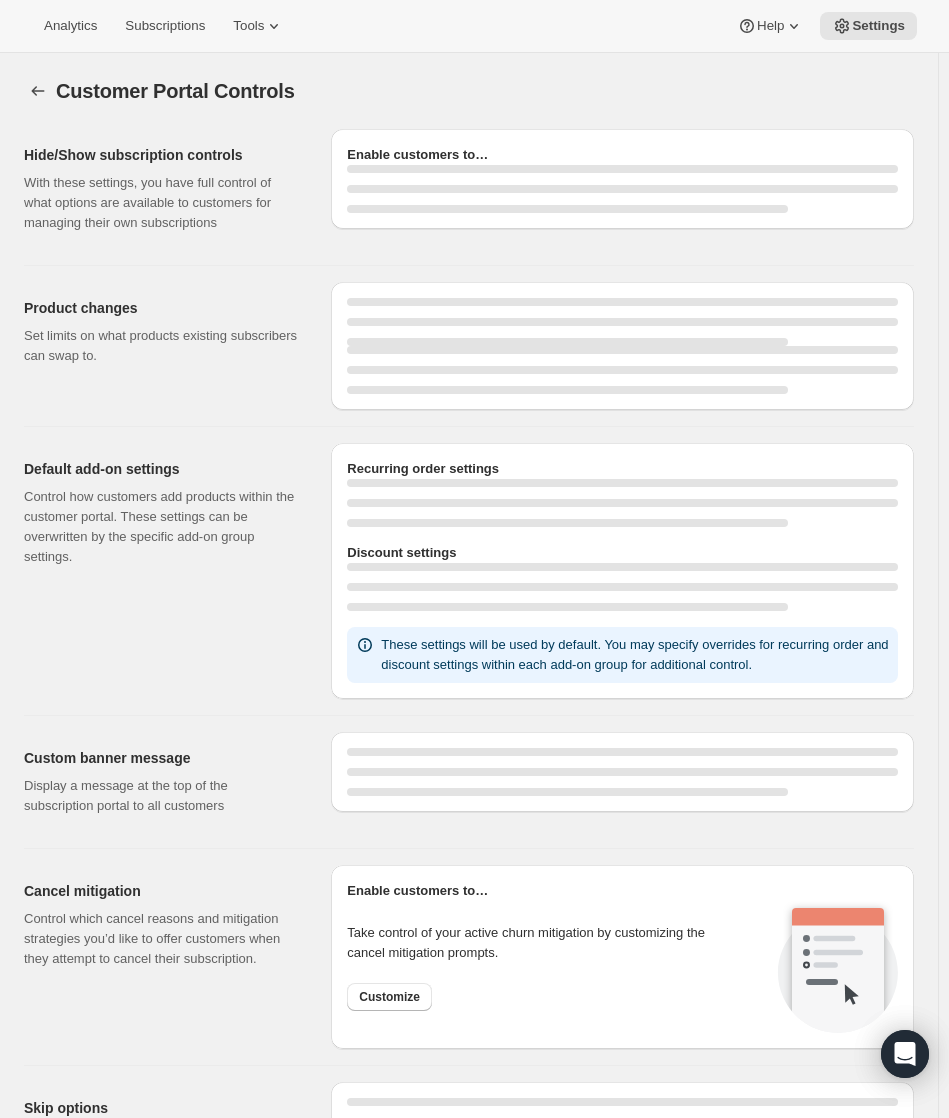 select on "INTERVAL" 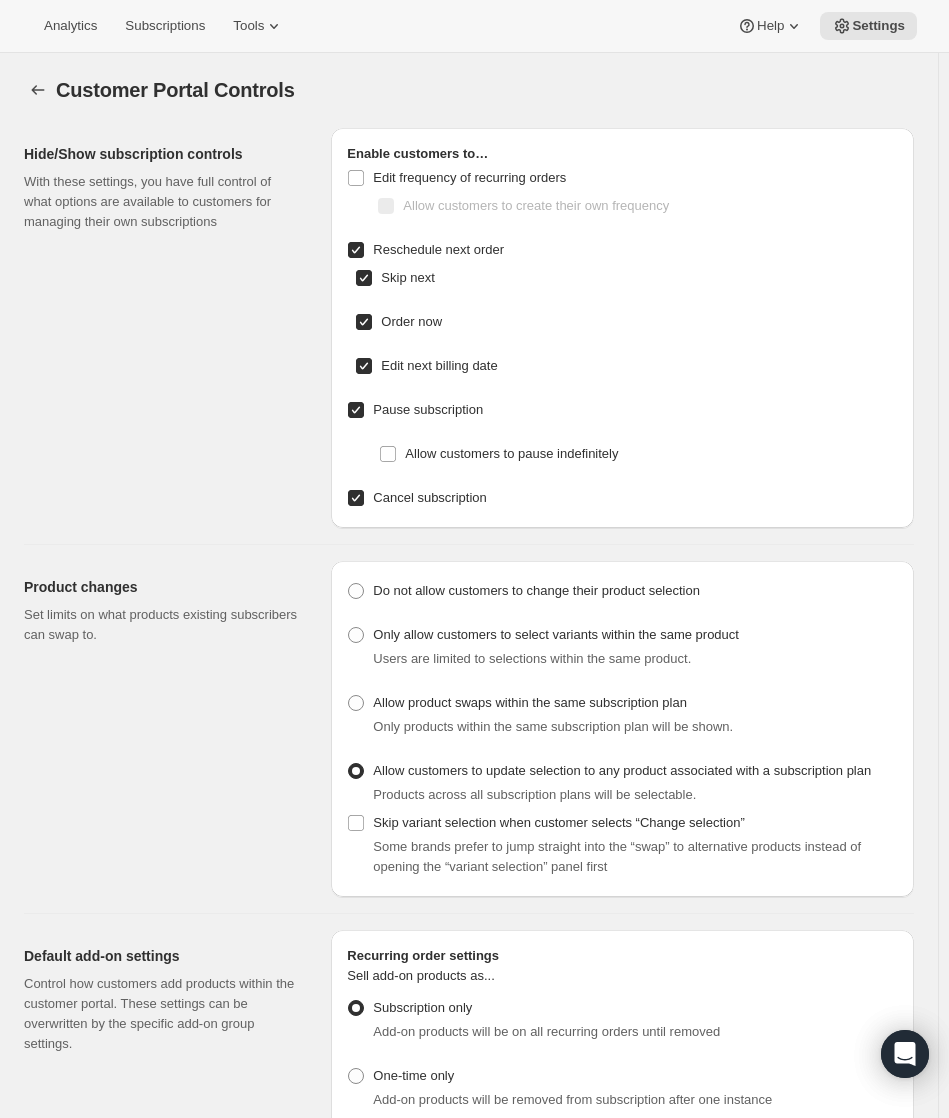 scroll, scrollTop: 0, scrollLeft: 0, axis: both 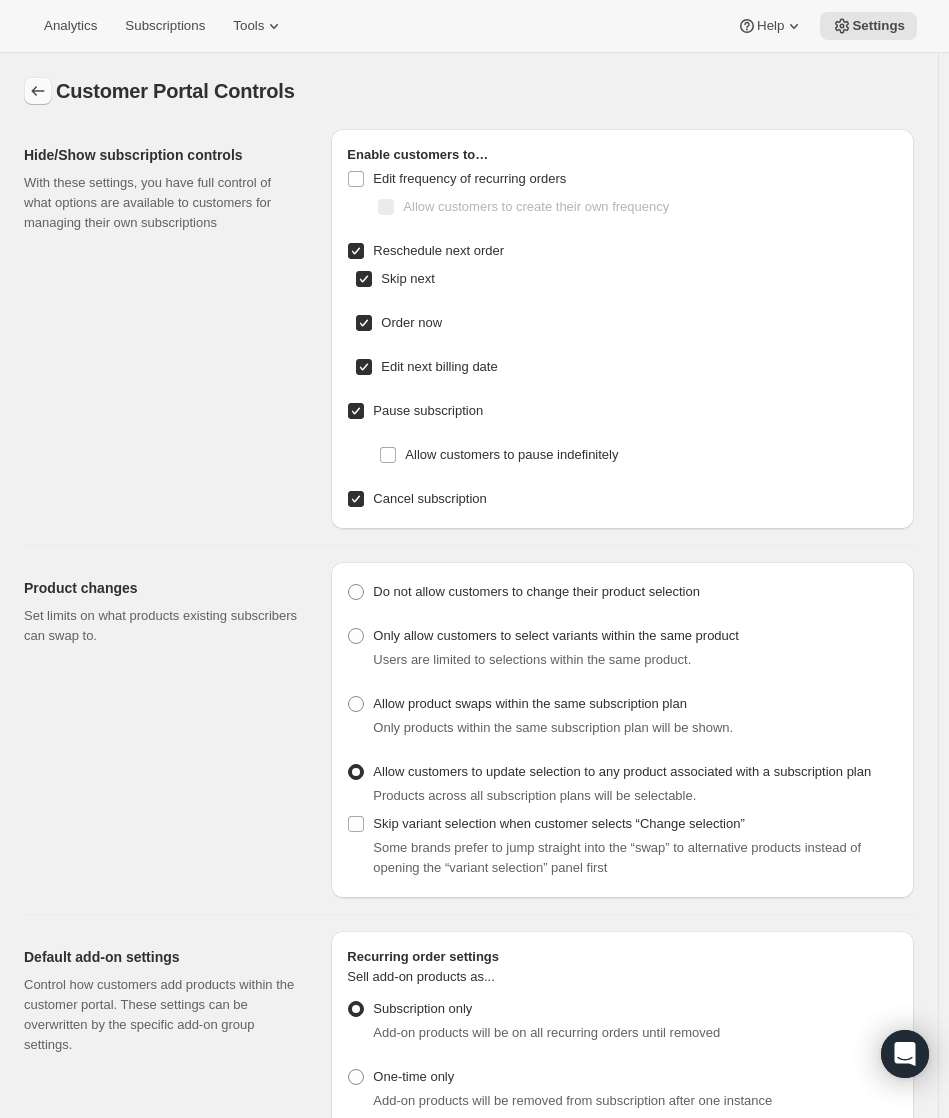 click 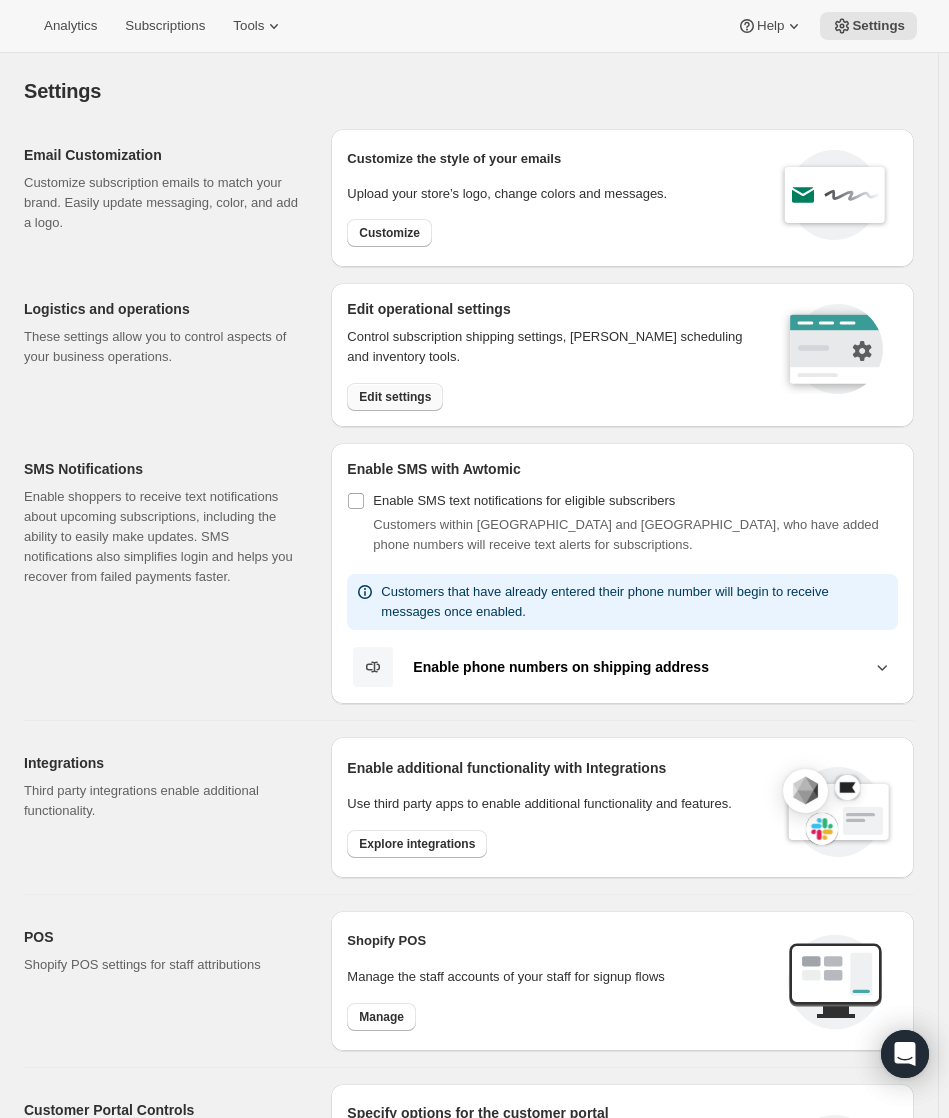 click on "Edit settings" at bounding box center (395, 397) 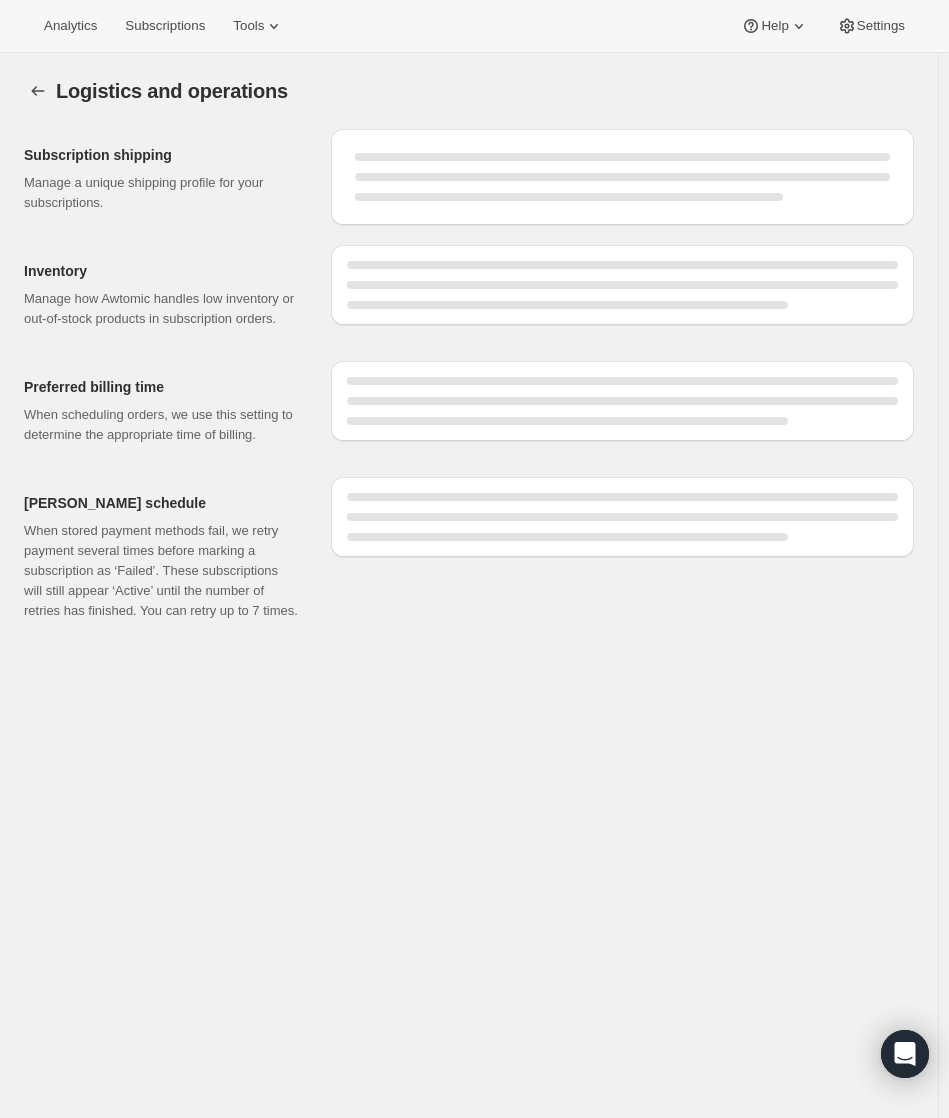 select on "09:00" 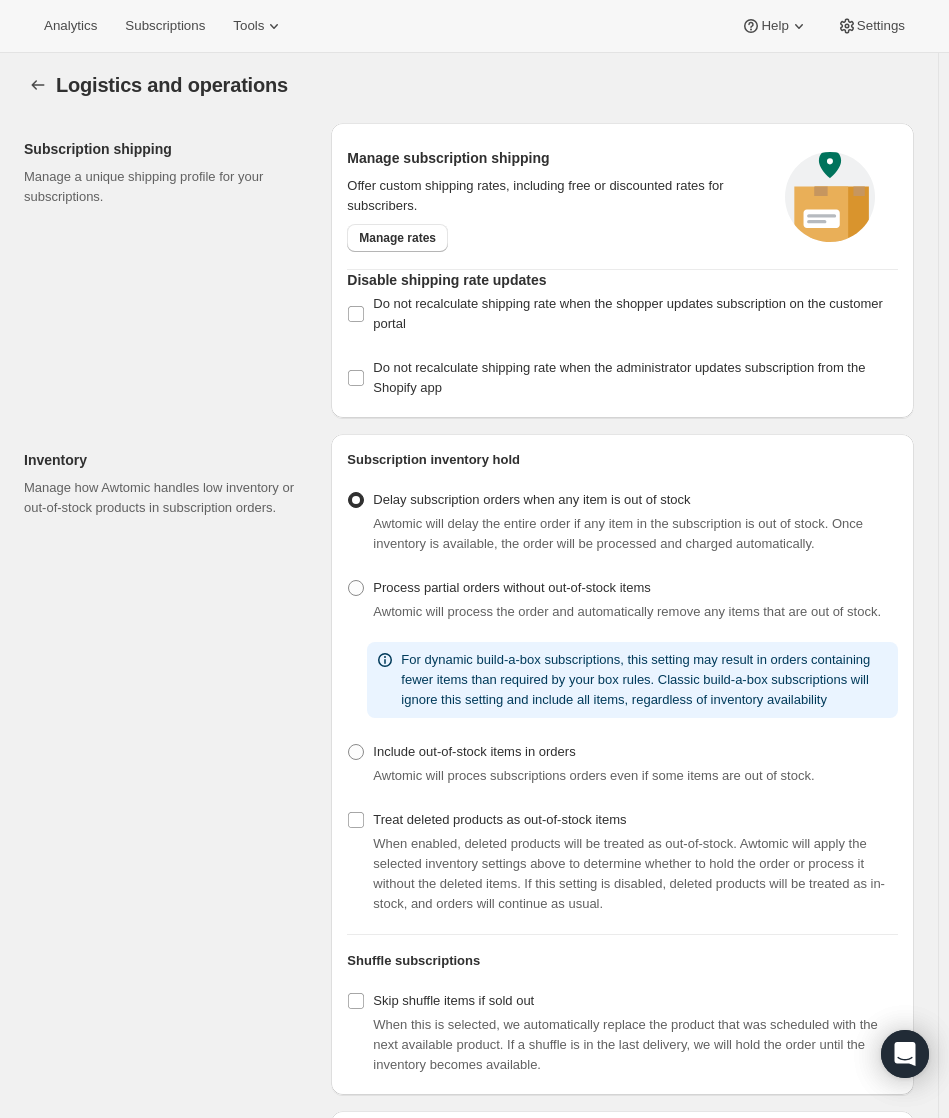 scroll, scrollTop: 0, scrollLeft: 0, axis: both 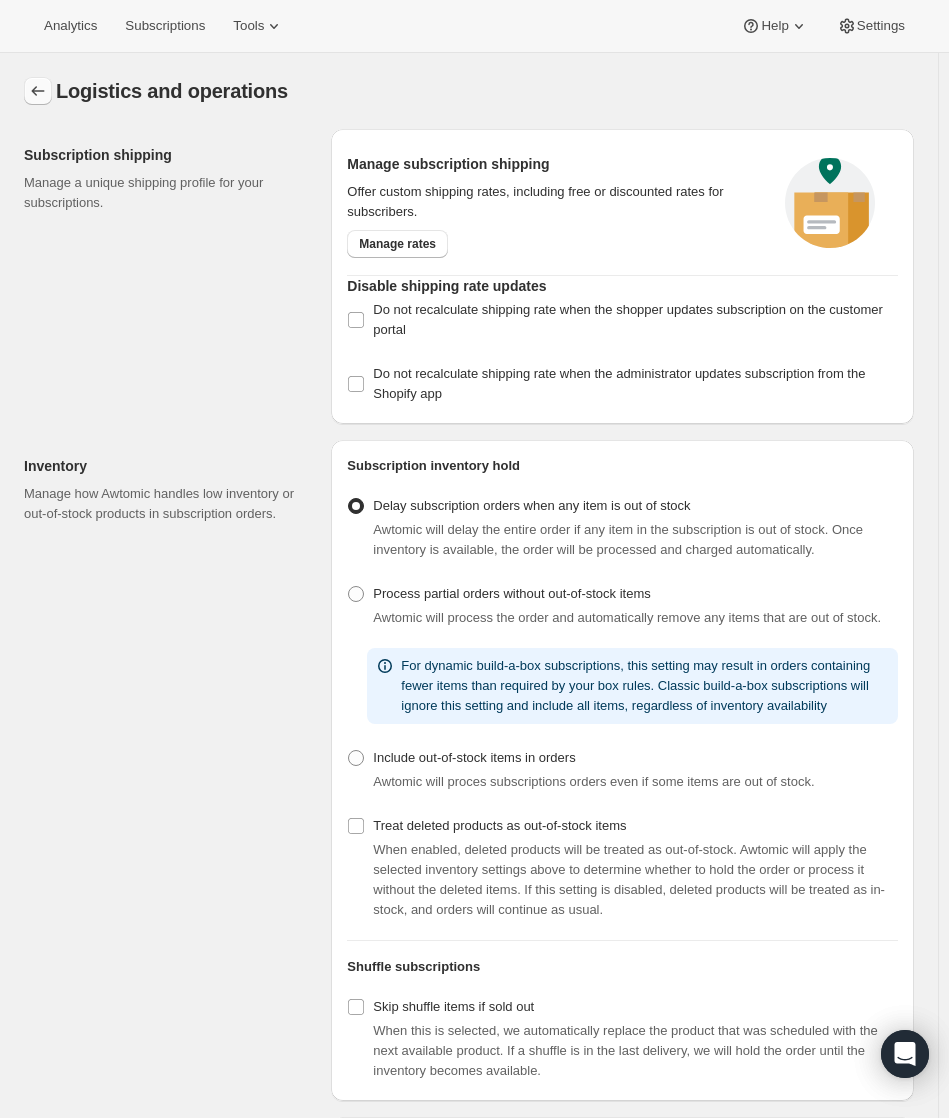 click 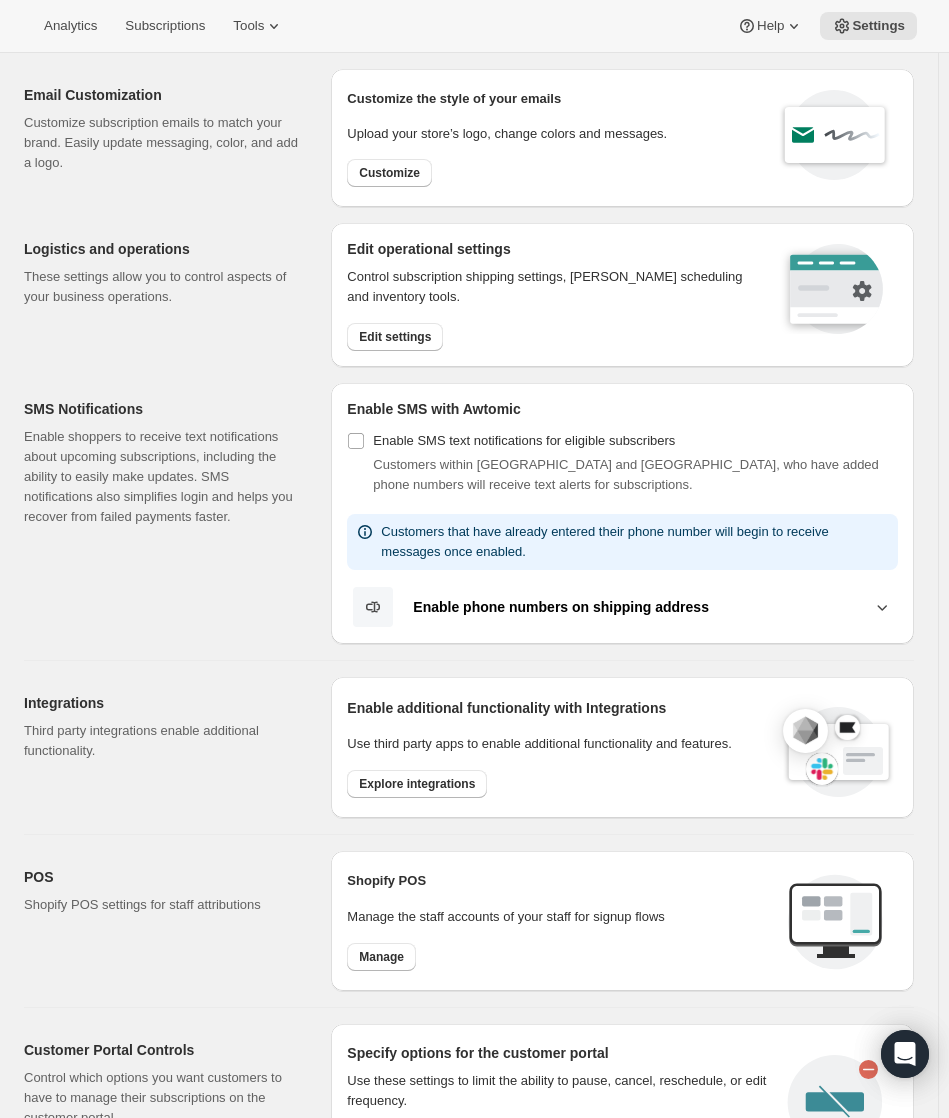 scroll, scrollTop: 0, scrollLeft: 0, axis: both 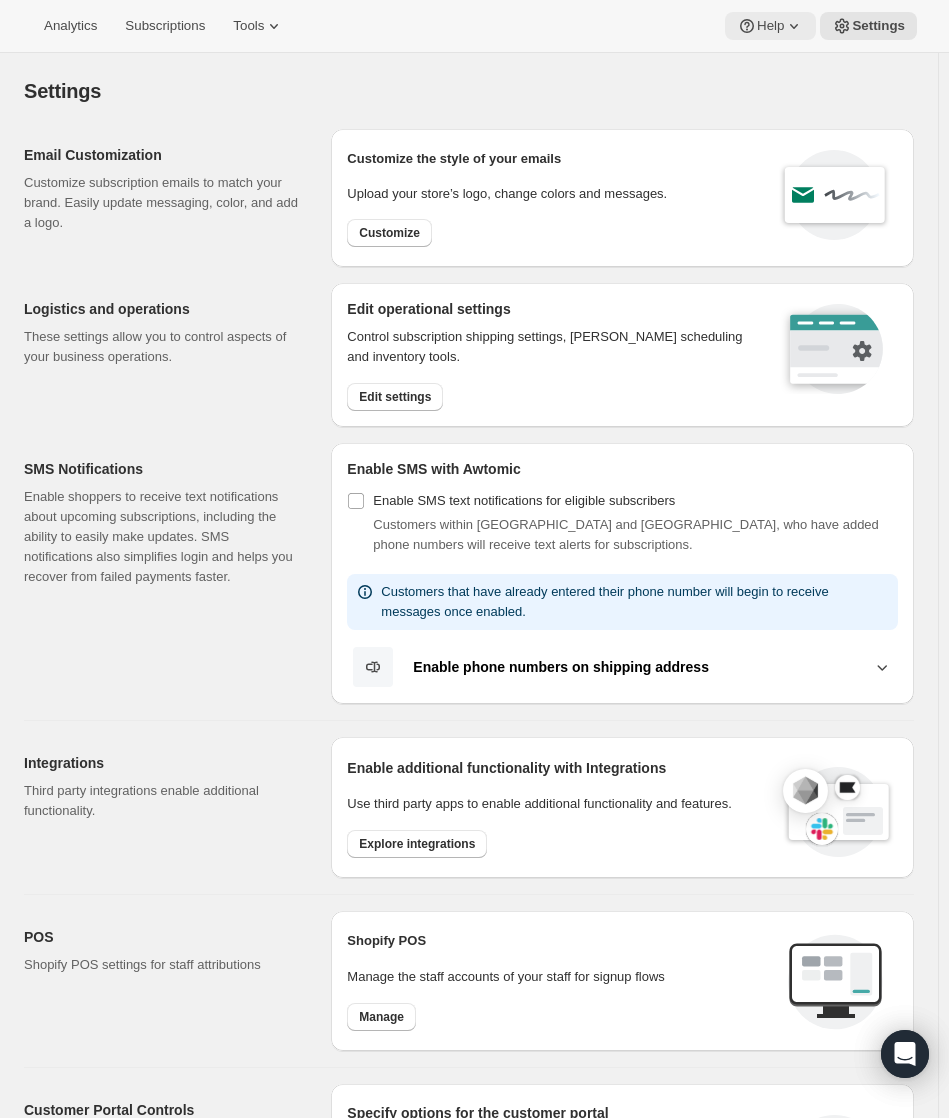 click on "Help" at bounding box center (770, 26) 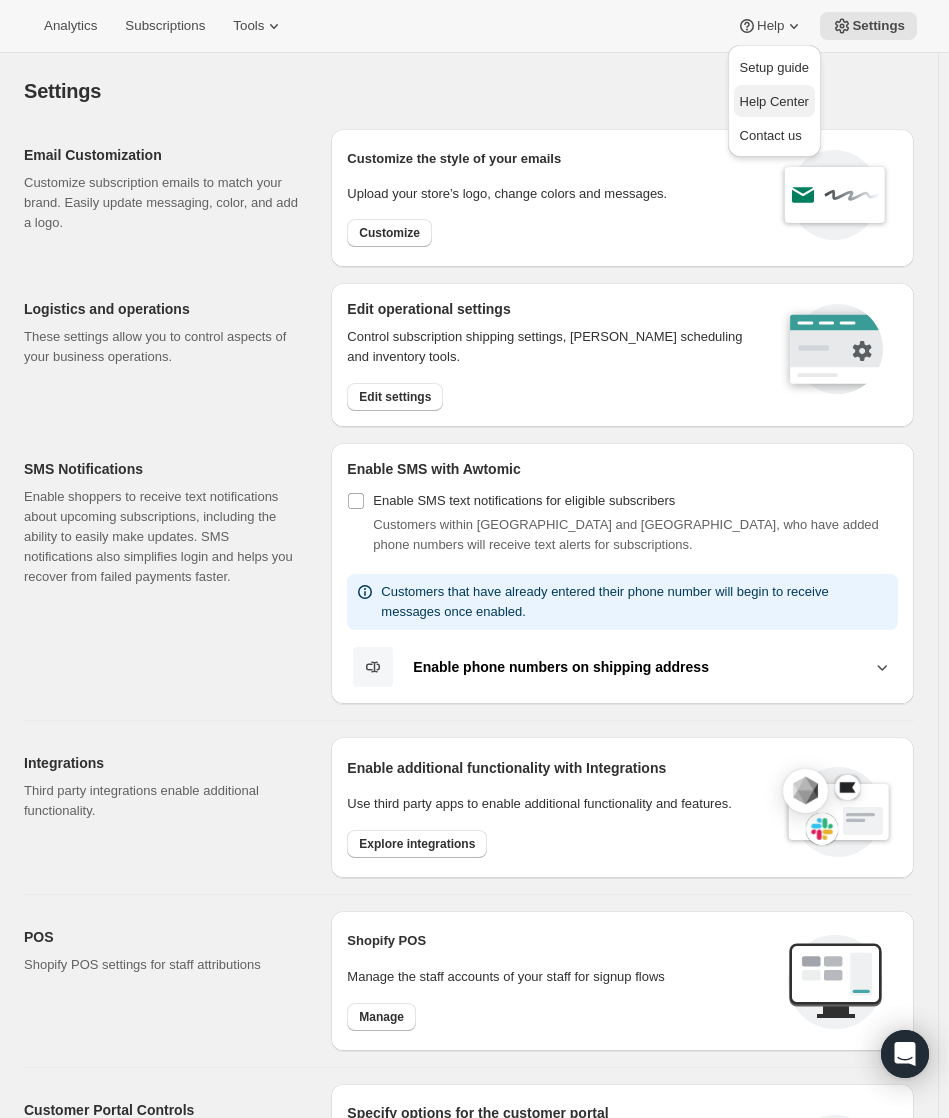 click on "Help Center" at bounding box center (774, 101) 